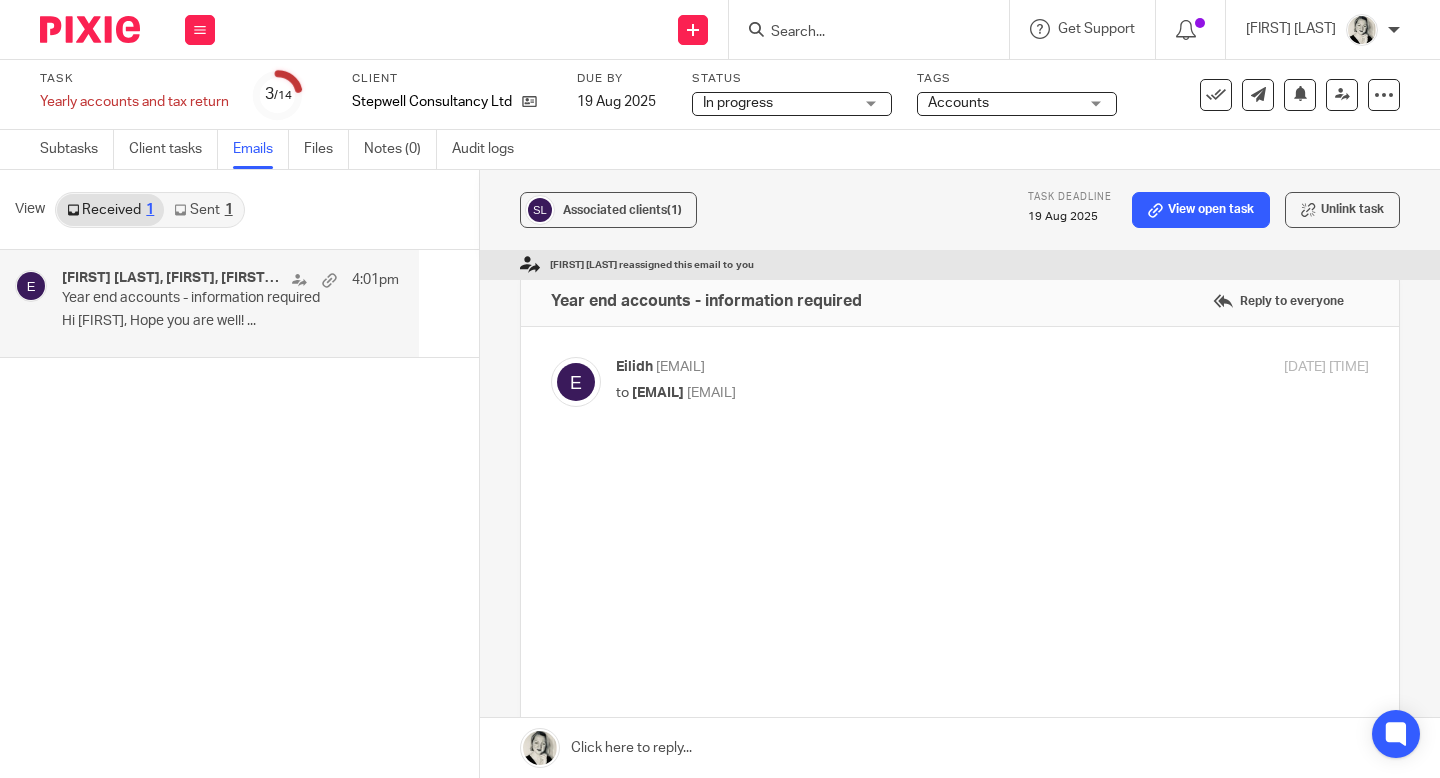 scroll, scrollTop: 0, scrollLeft: 0, axis: both 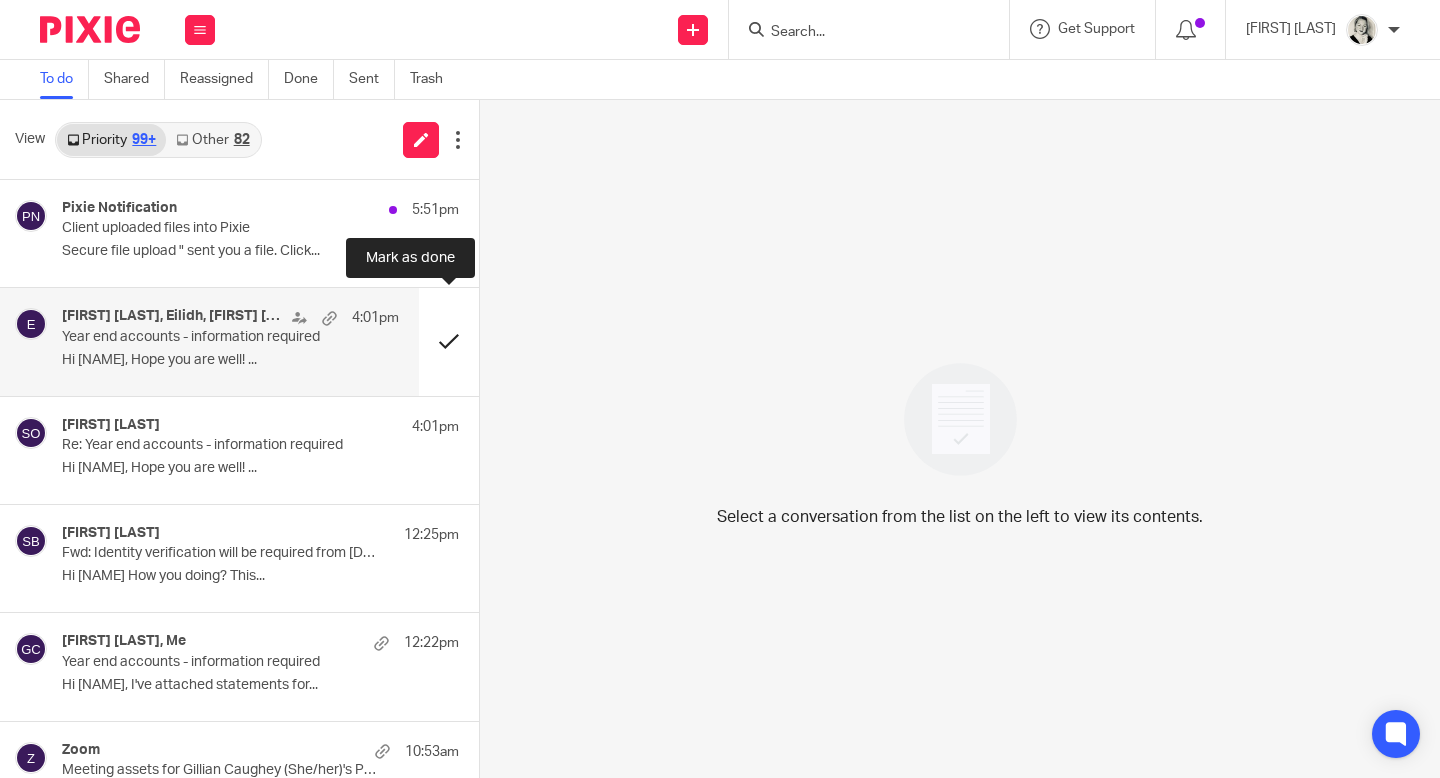 click at bounding box center [449, 341] 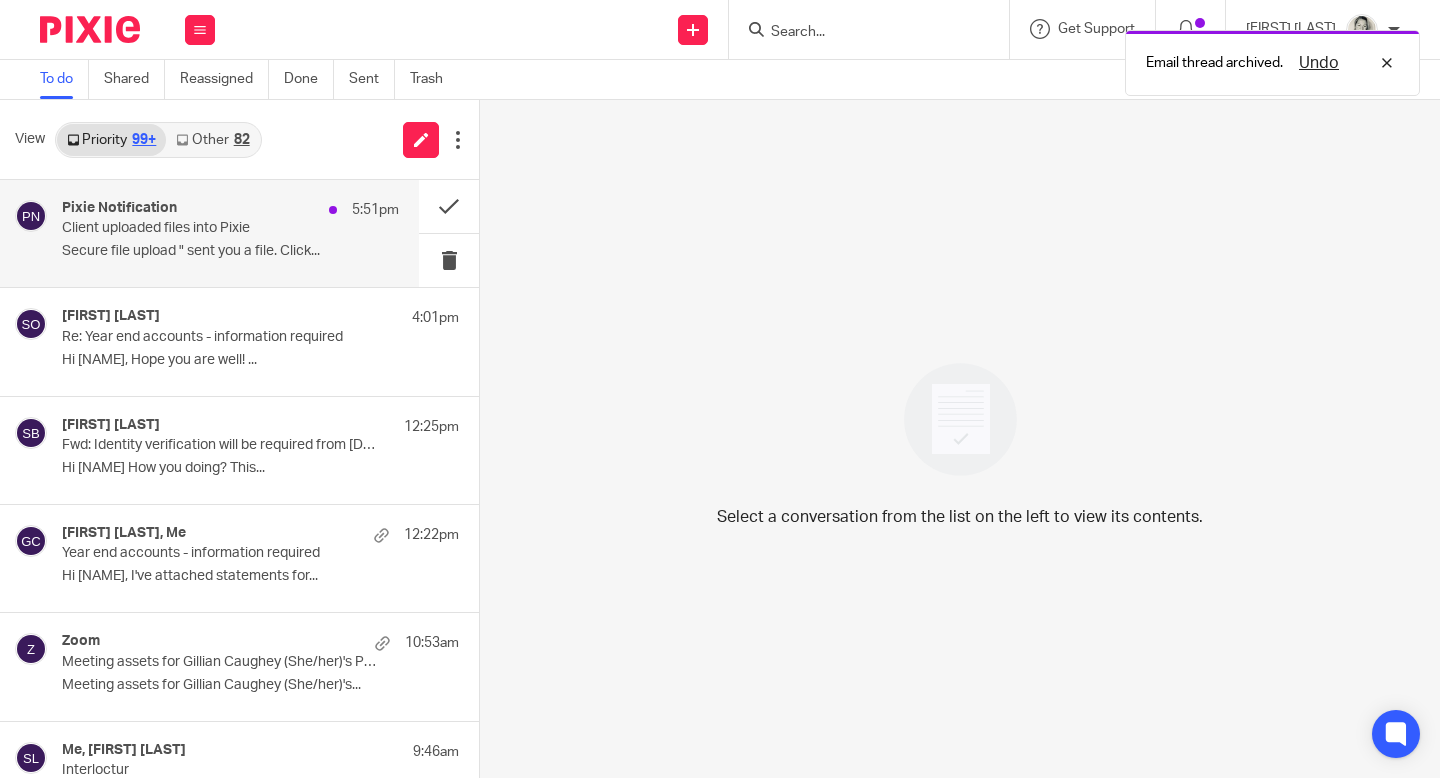 click on "Secure file upload   " sent you a file. Click..." at bounding box center [230, 251] 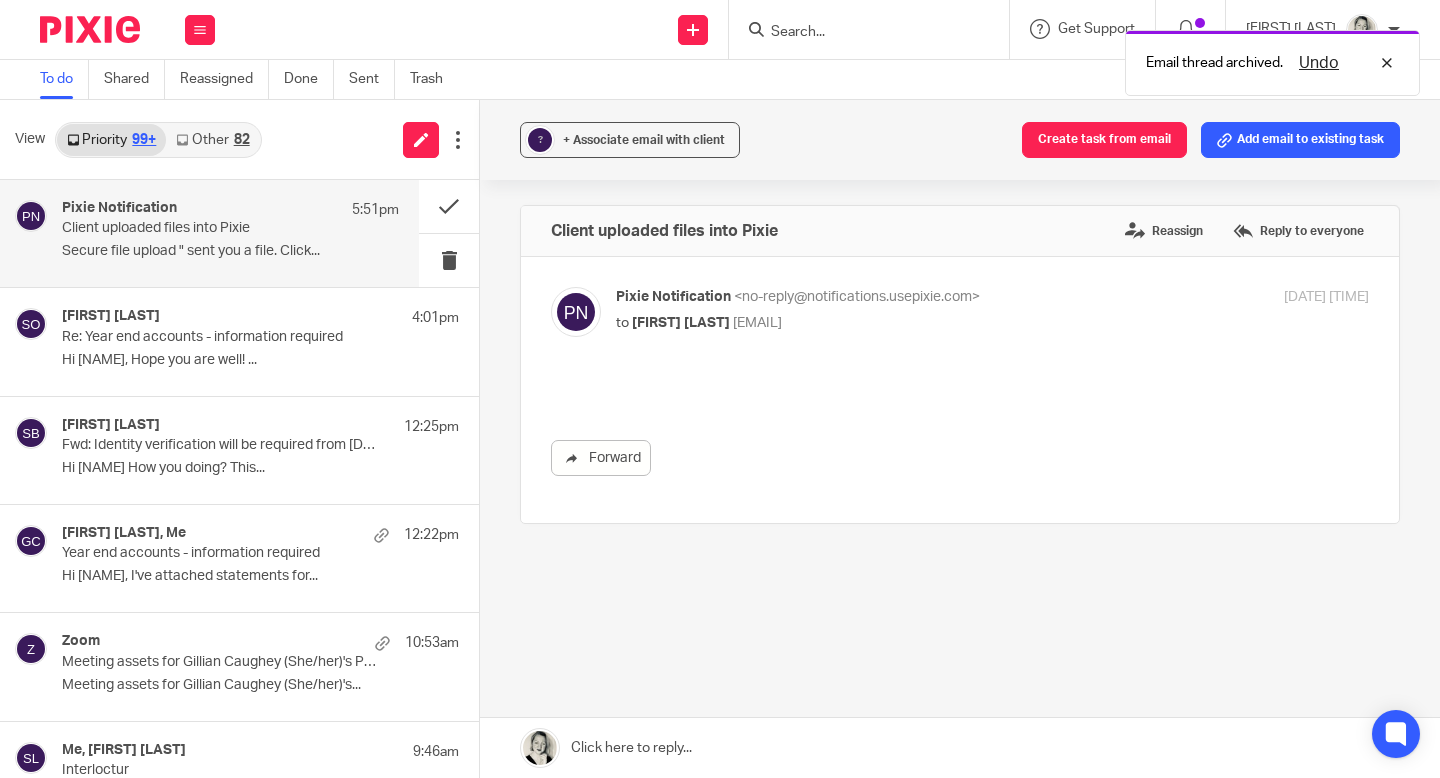 scroll, scrollTop: 0, scrollLeft: 0, axis: both 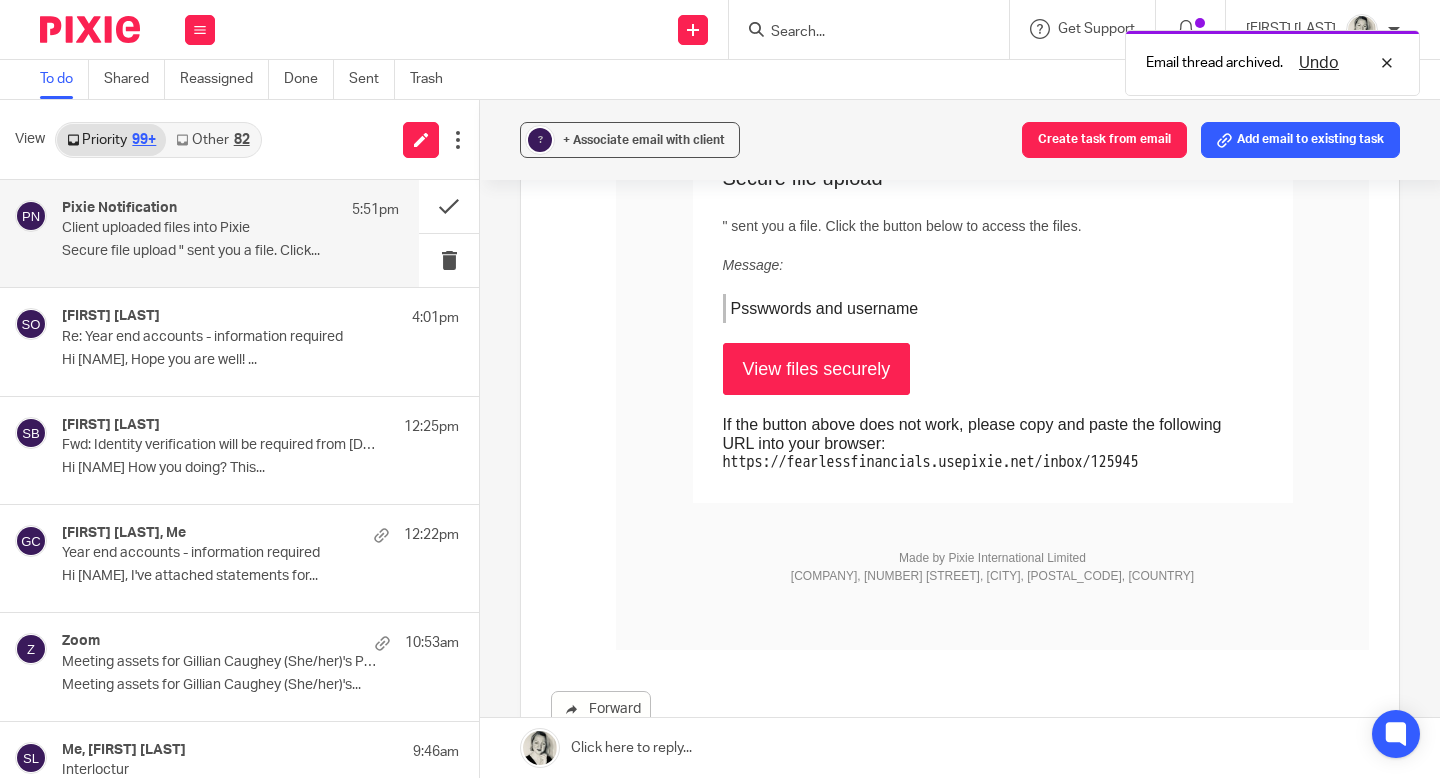 click on "Other
82" at bounding box center [212, 140] 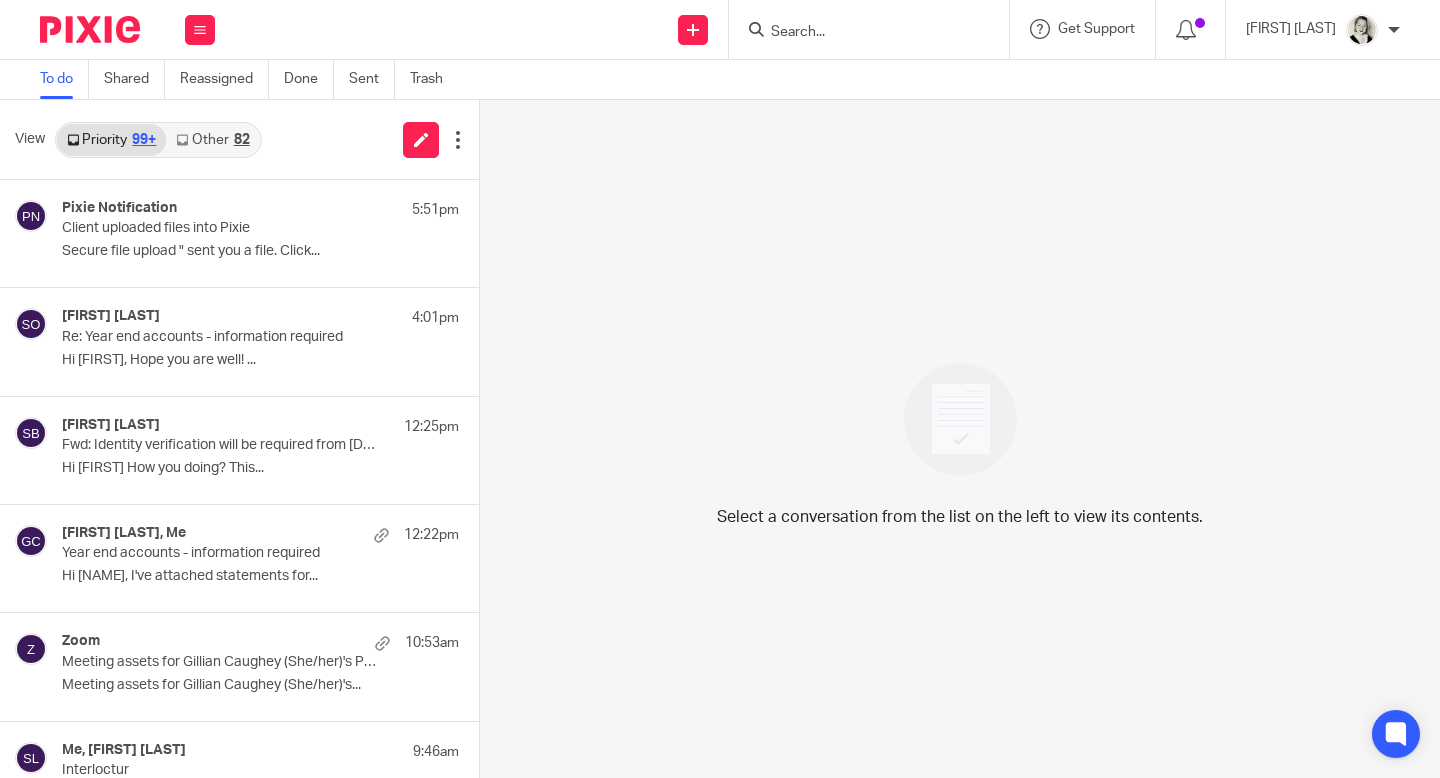 scroll, scrollTop: 0, scrollLeft: 0, axis: both 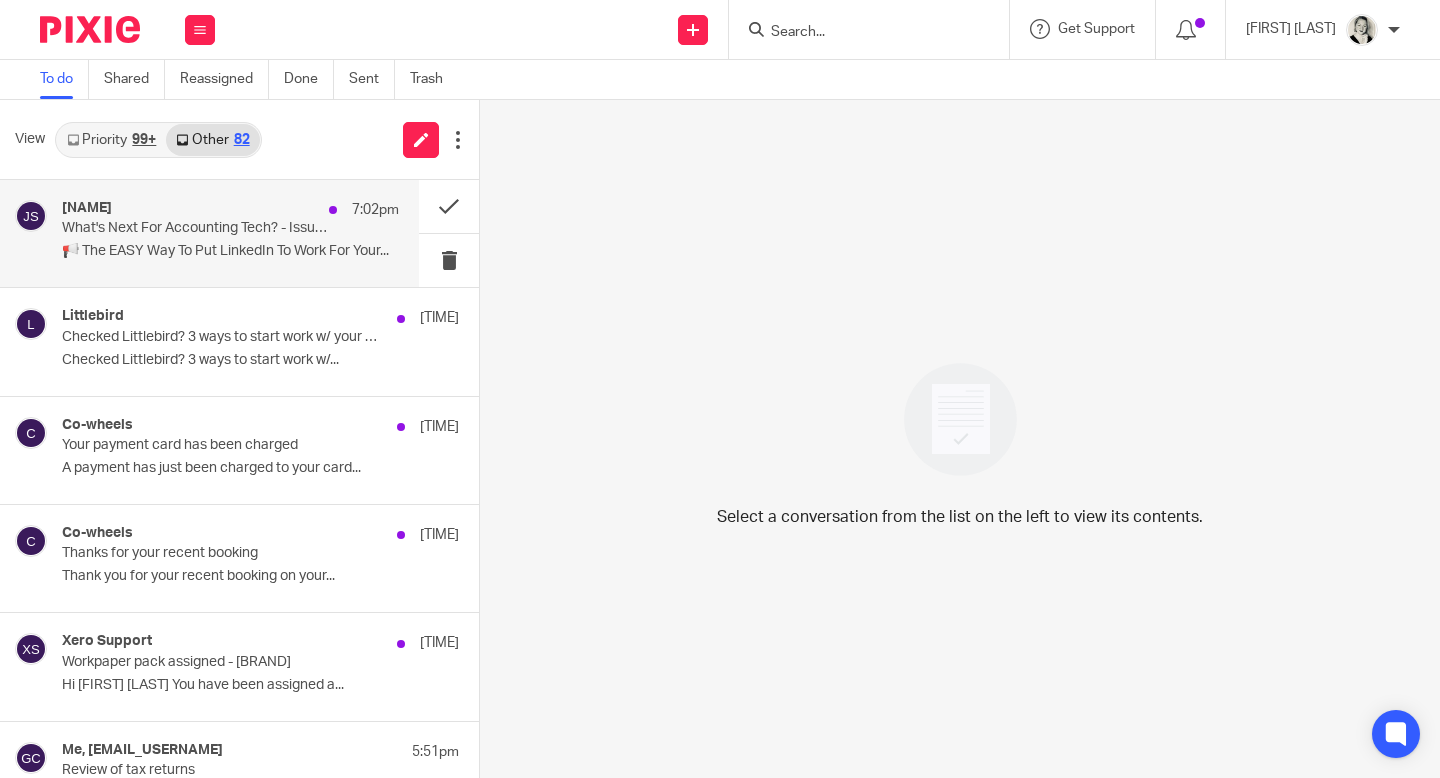 click on "What's Next For Accounting Tech? - Issue #199" at bounding box center [197, 228] 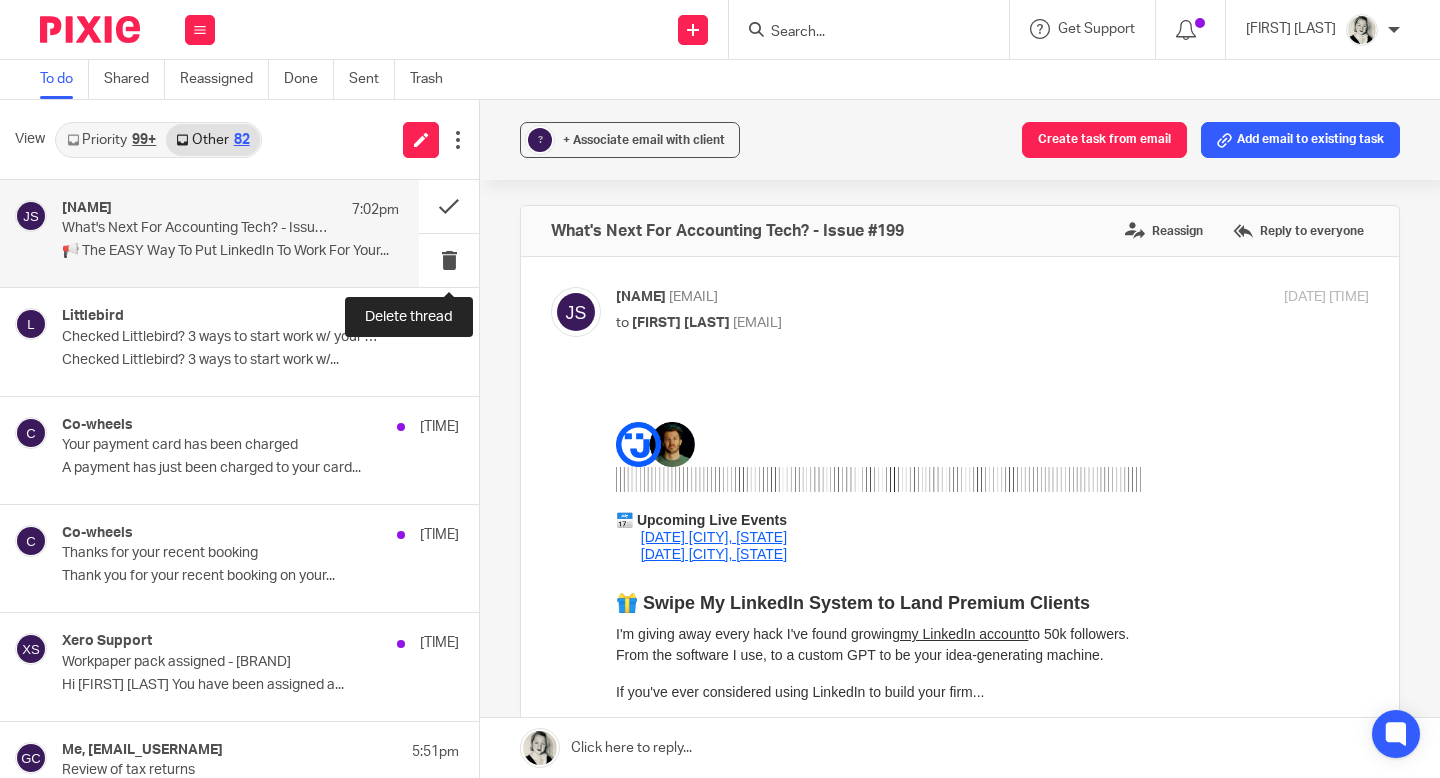 scroll, scrollTop: 0, scrollLeft: 0, axis: both 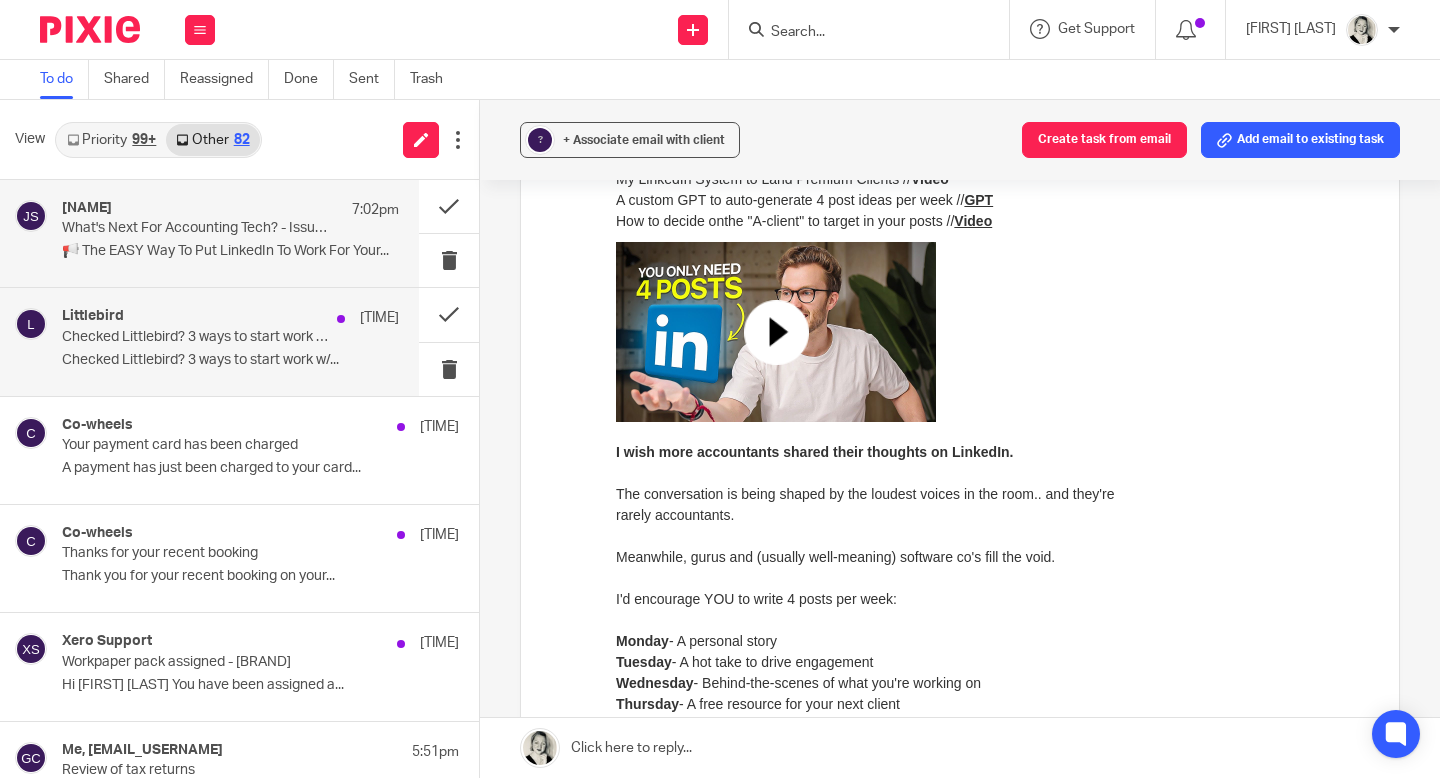 click on "Checked Littlebird? 3 ways to start work w/..." at bounding box center (230, 360) 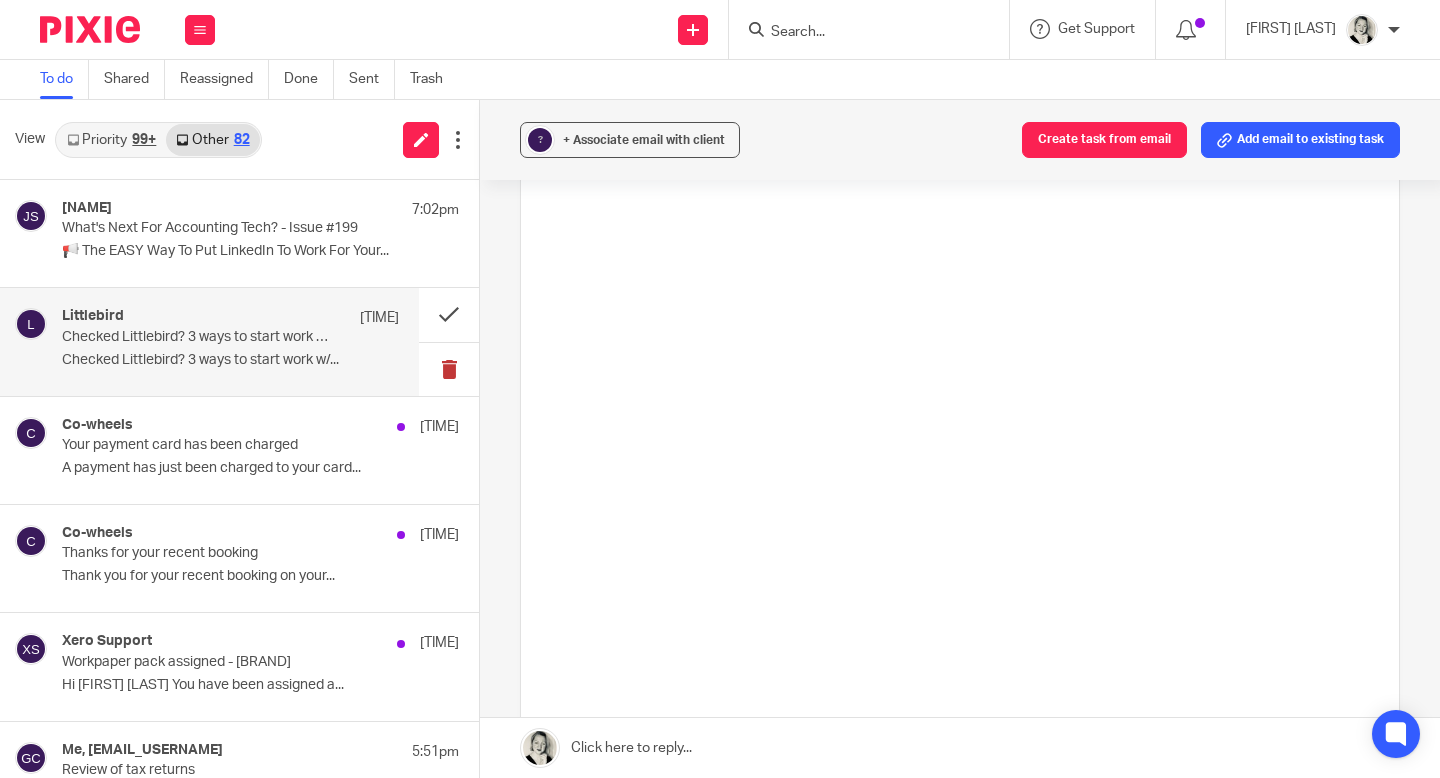 scroll, scrollTop: 0, scrollLeft: 0, axis: both 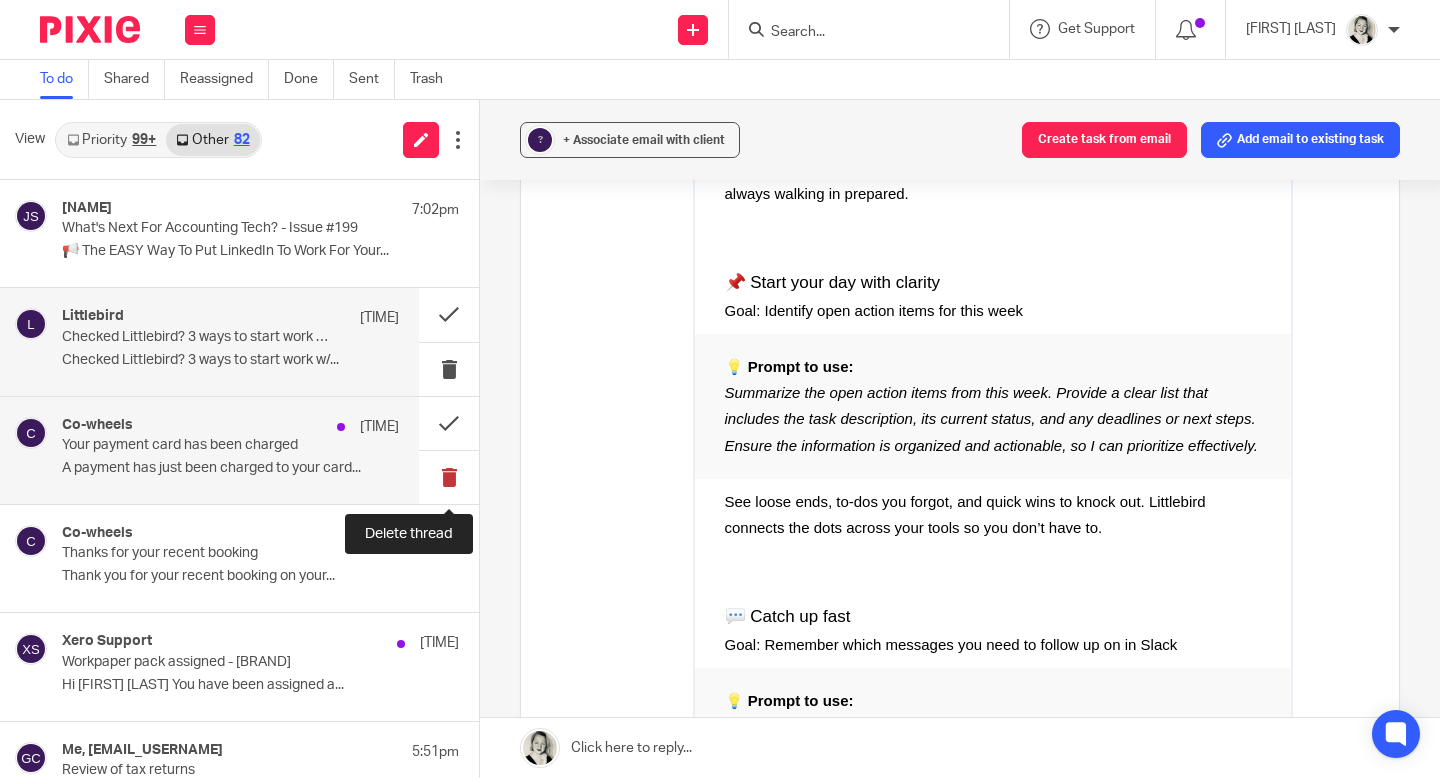 click at bounding box center (449, 477) 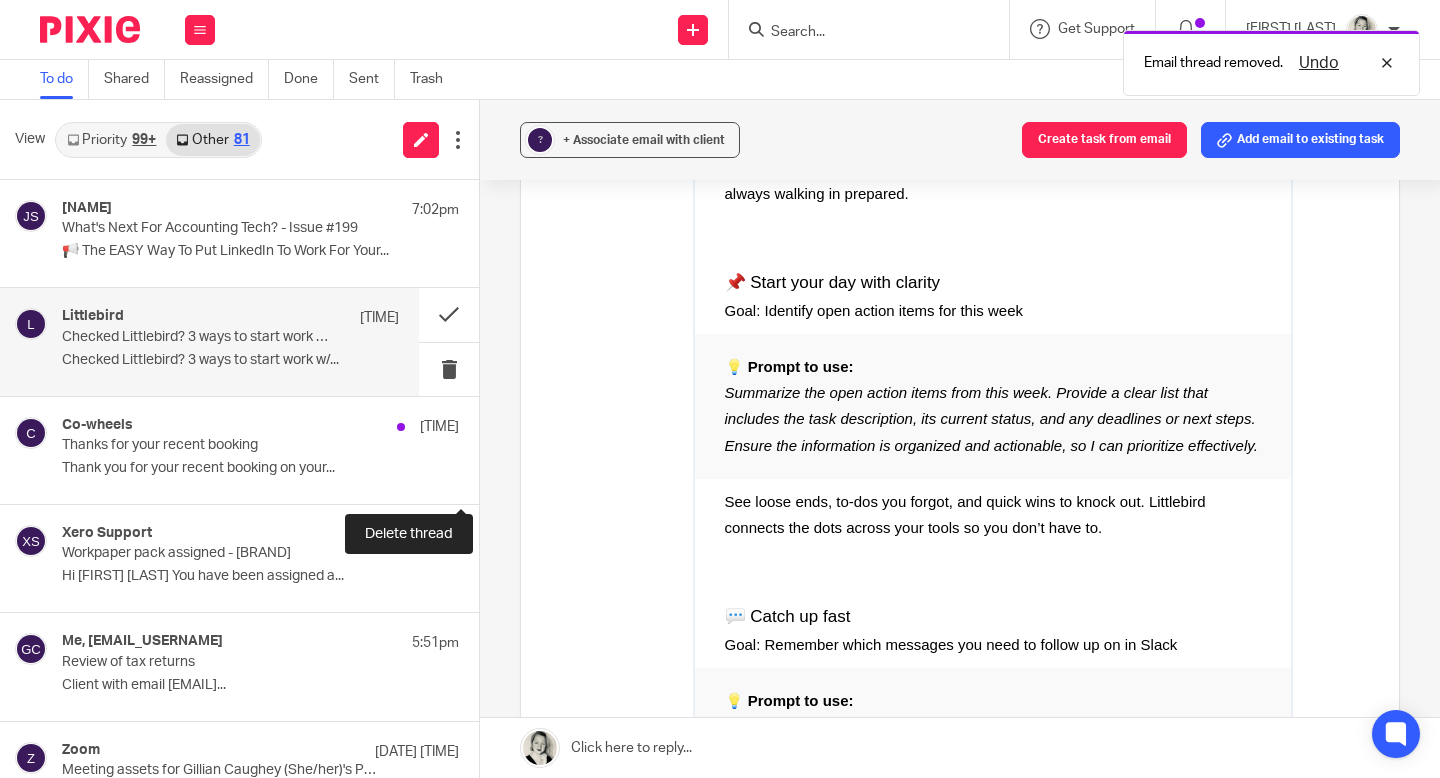 click at bounding box center (487, 477) 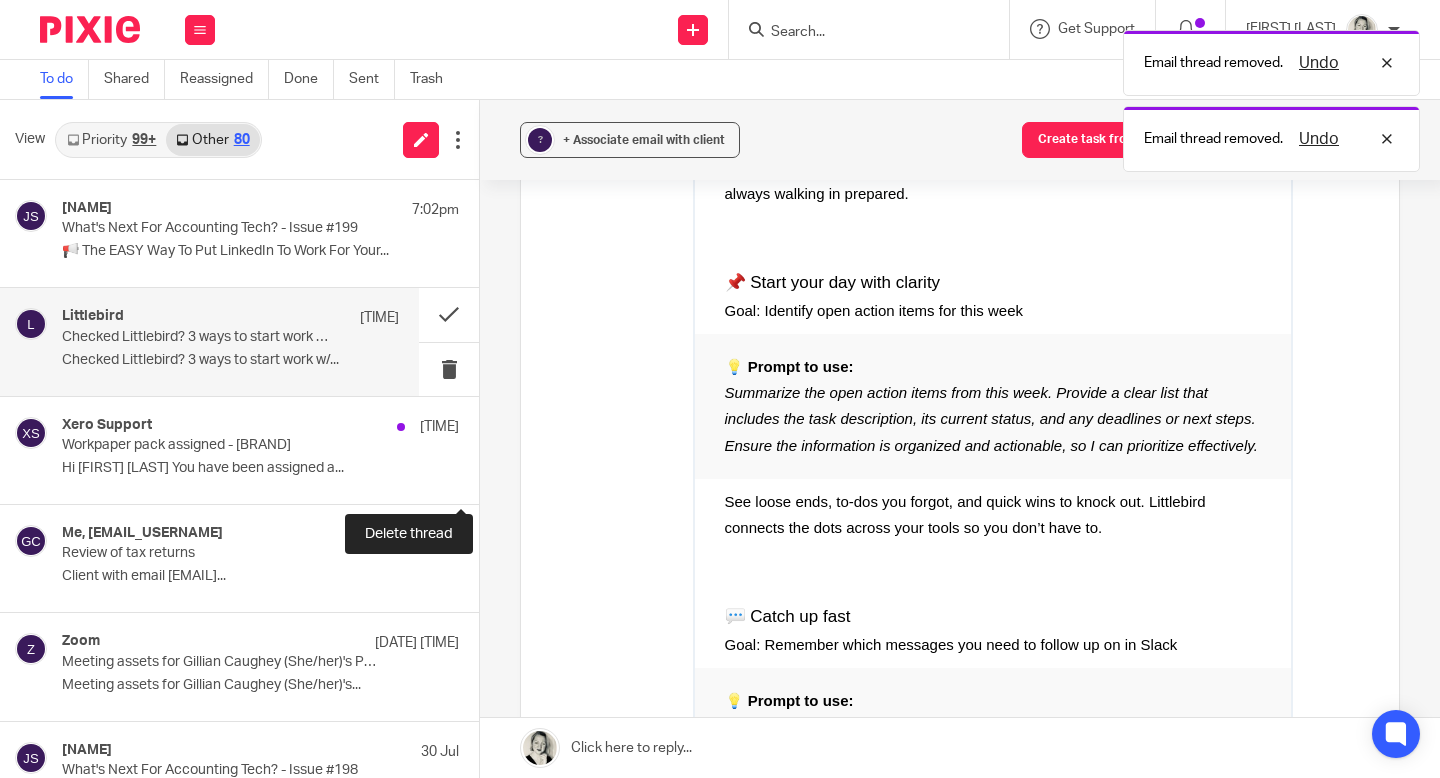 click at bounding box center [487, 477] 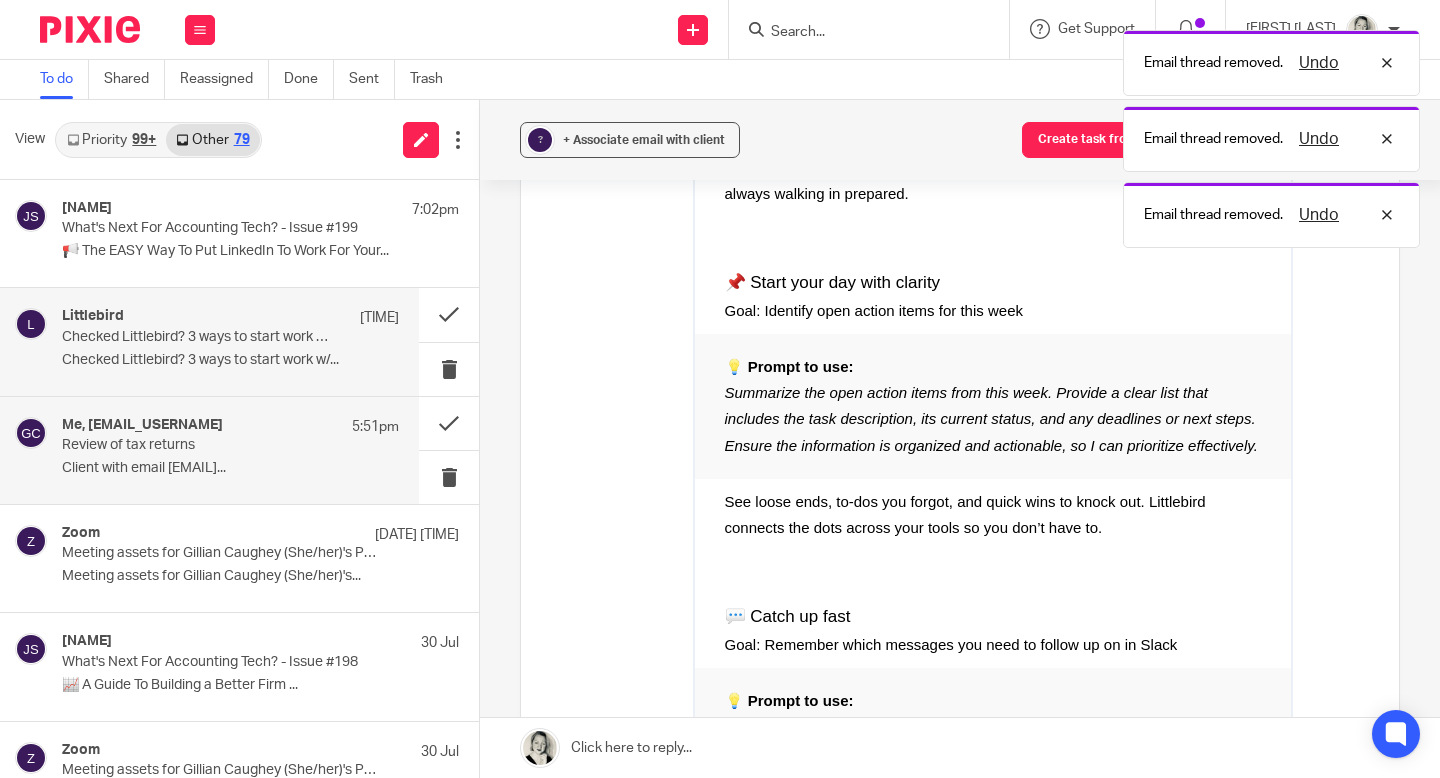 click on "Client with email colesalex74@gmail.com..." at bounding box center [230, 468] 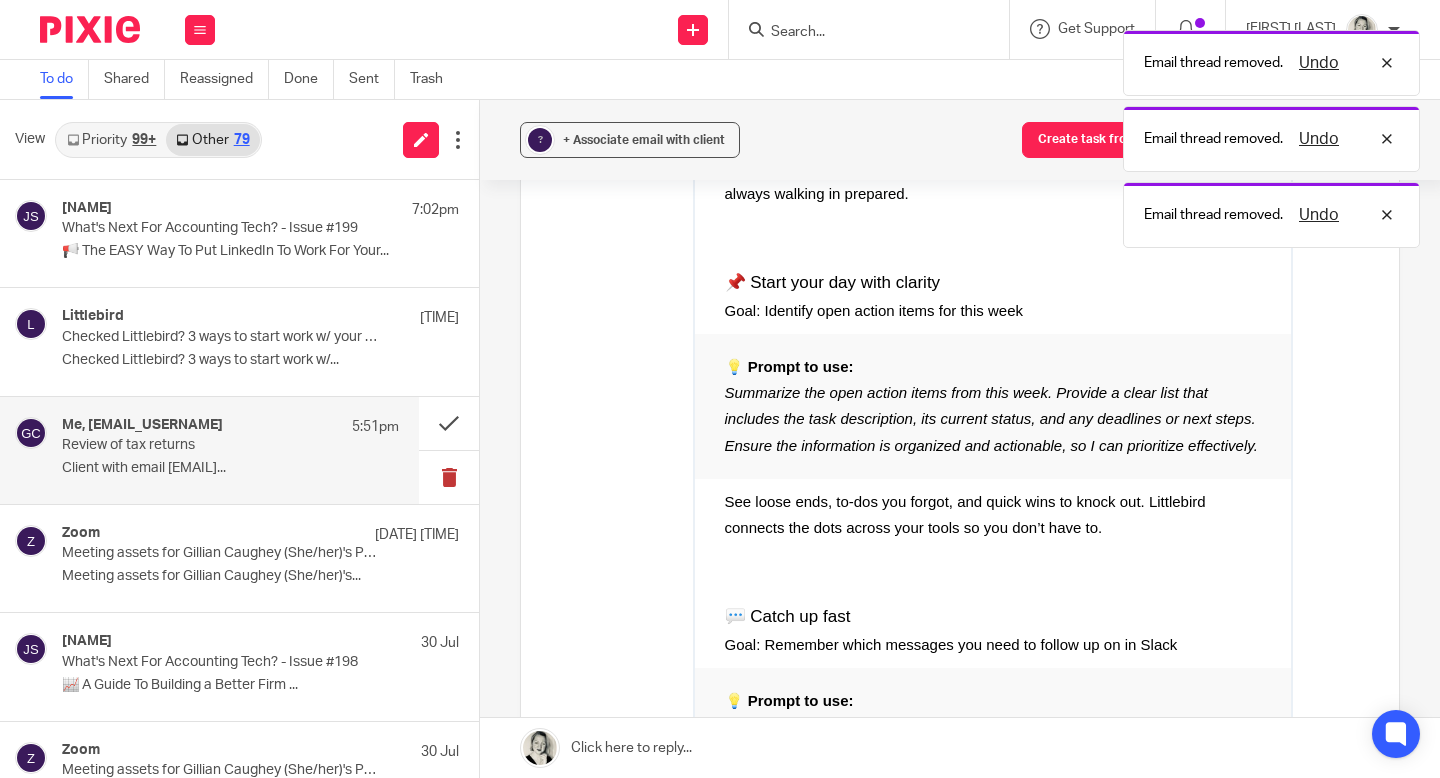 scroll, scrollTop: 0, scrollLeft: 0, axis: both 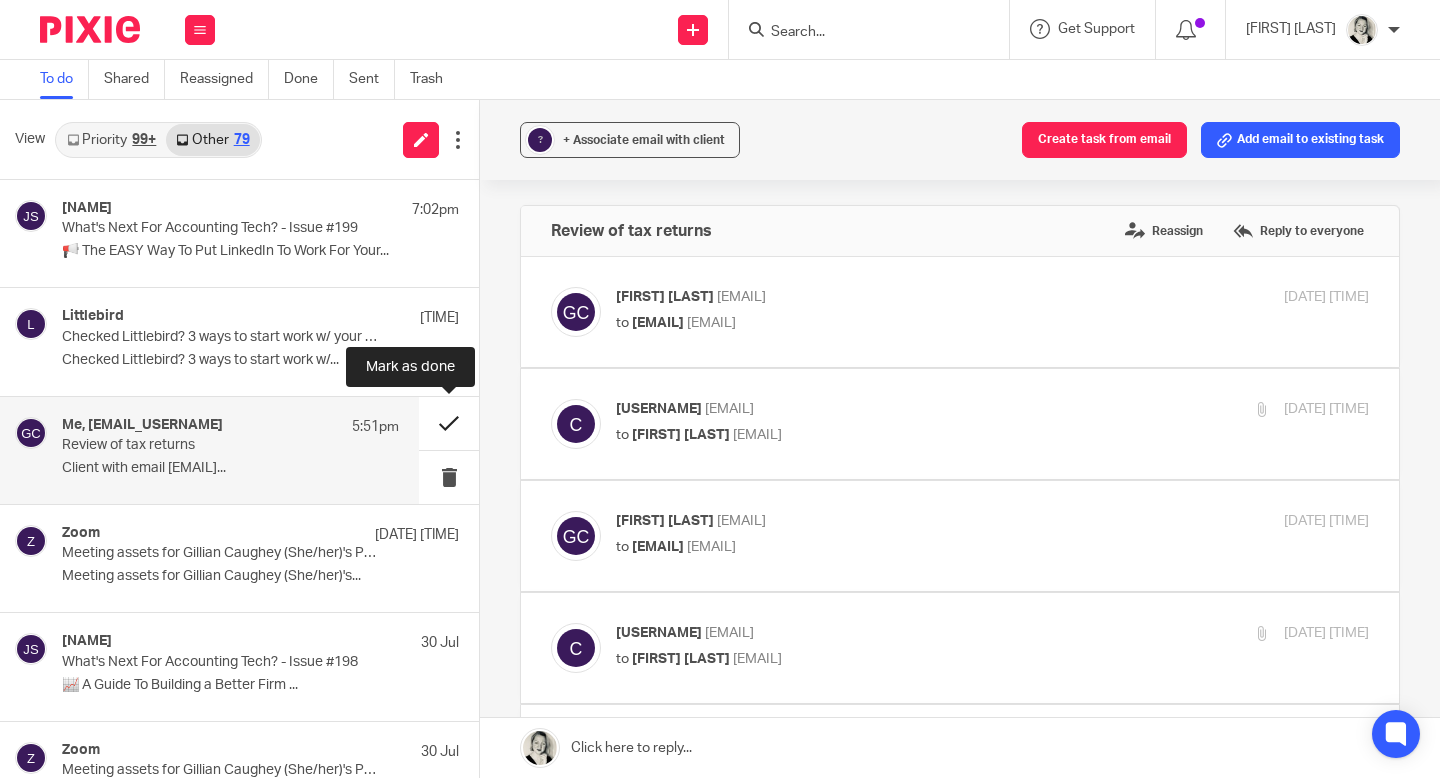 click at bounding box center [449, 423] 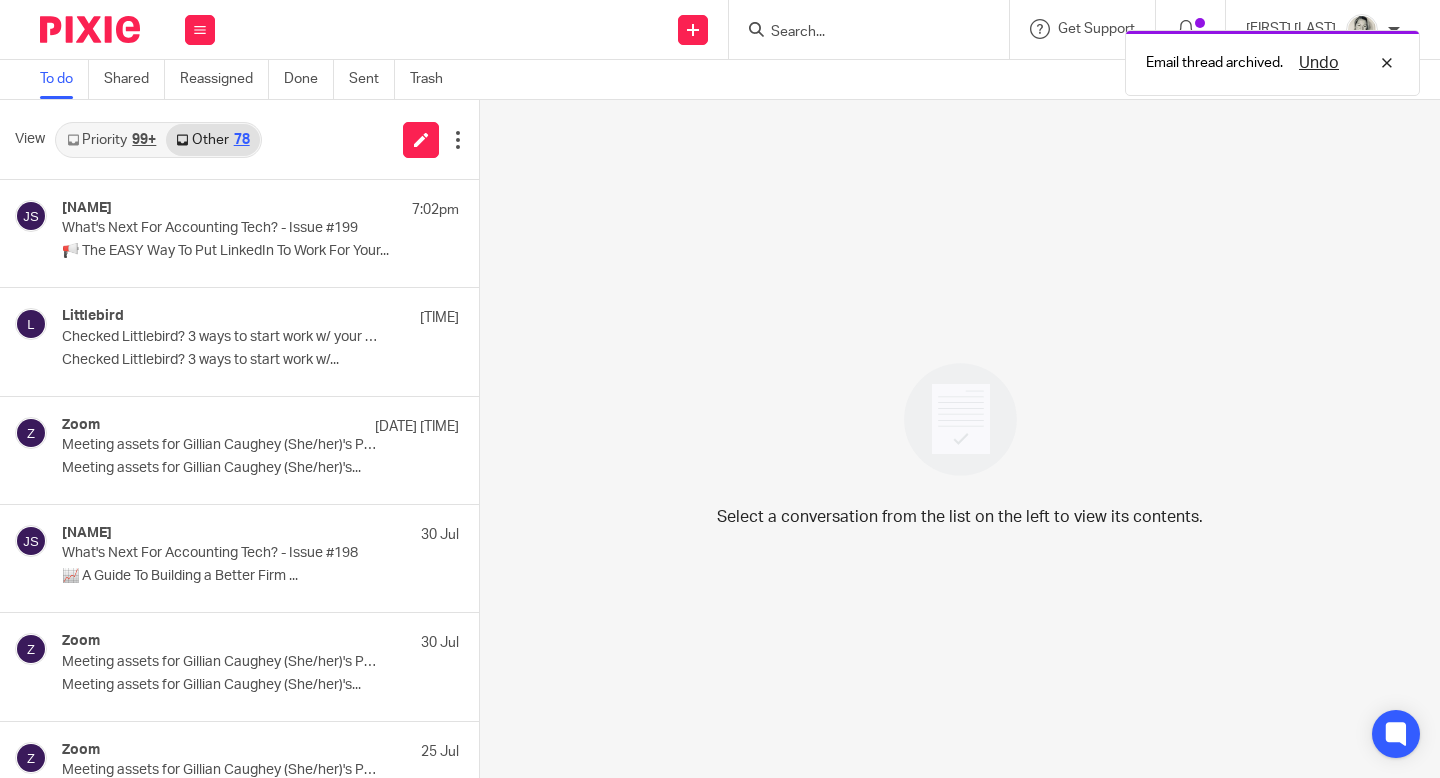 click on "Priority
99+" at bounding box center (111, 140) 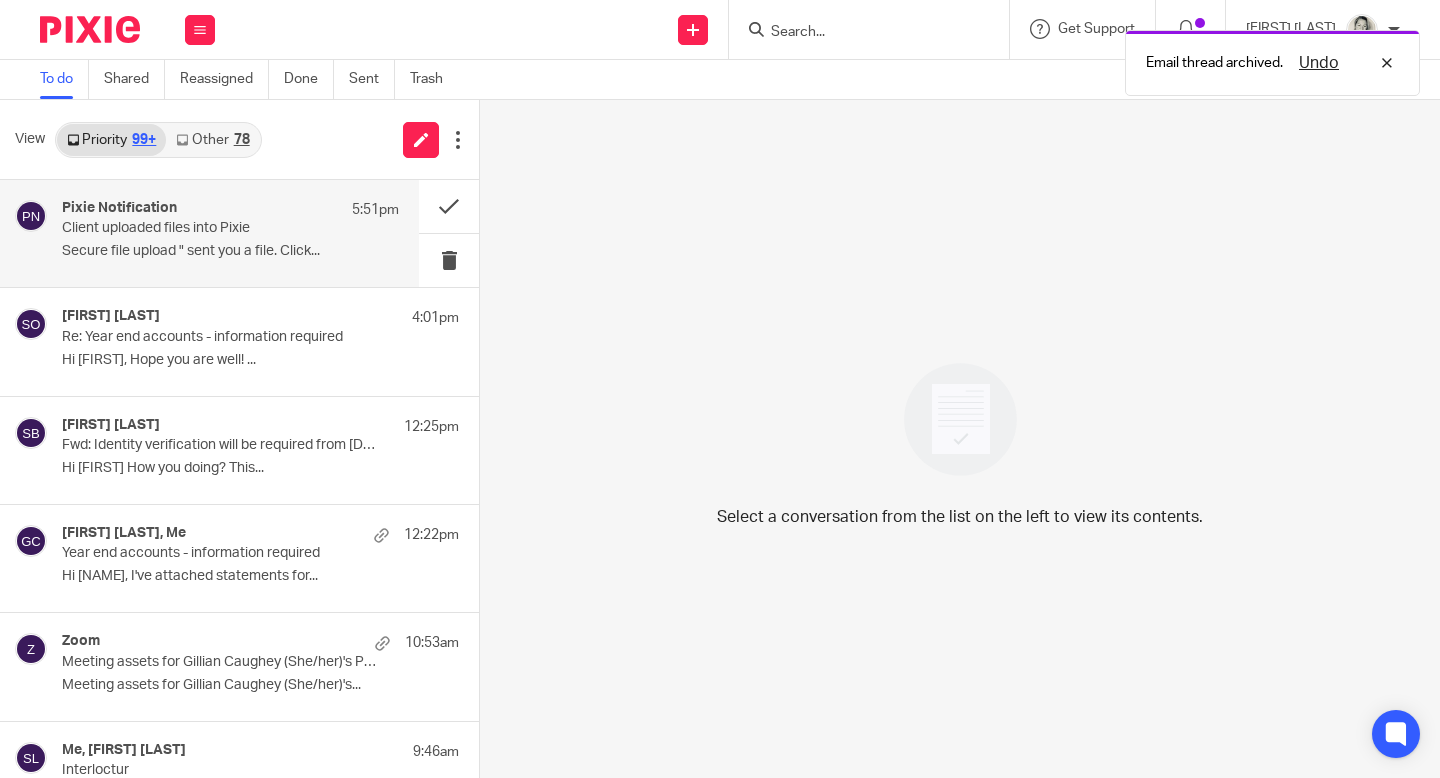 click on "Pixie Notification" at bounding box center (119, 208) 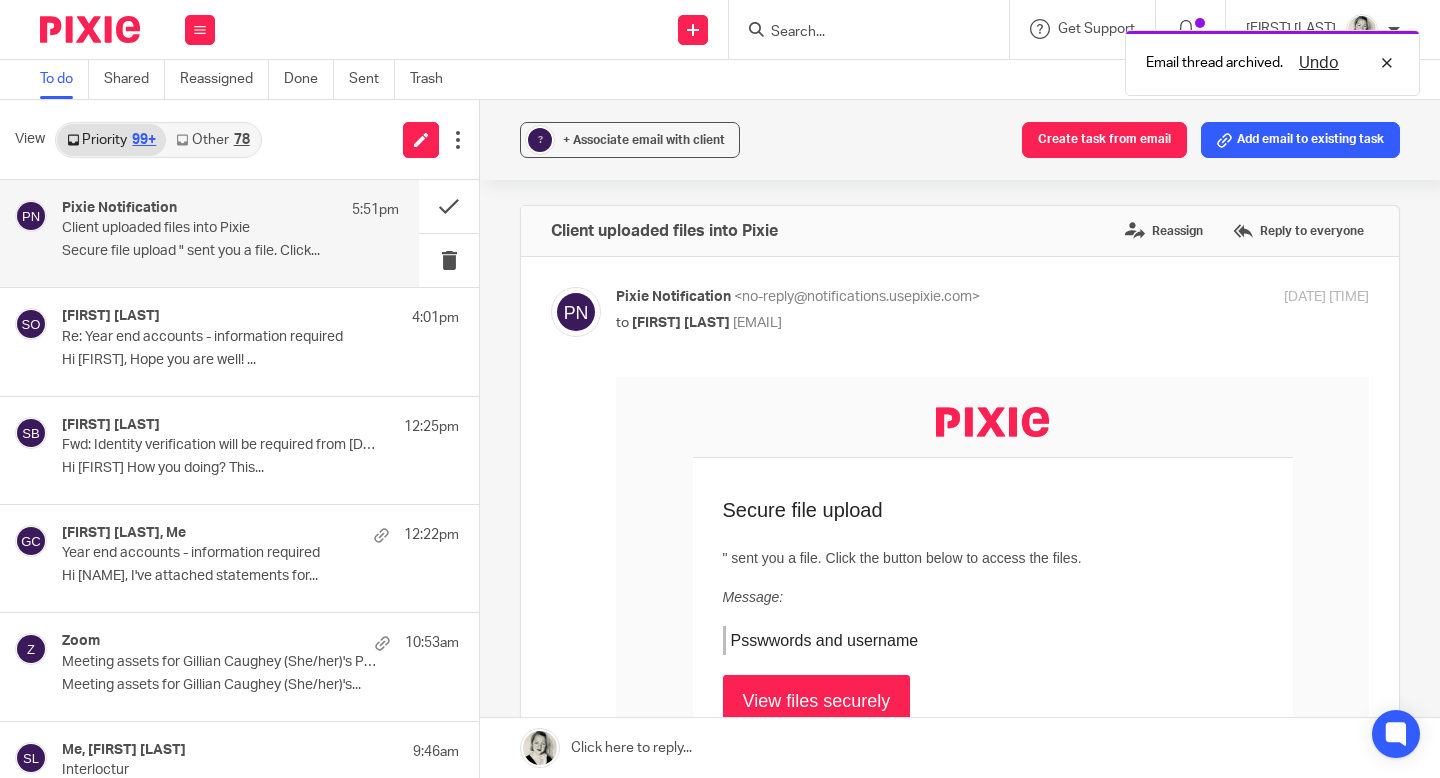 scroll, scrollTop: 0, scrollLeft: 0, axis: both 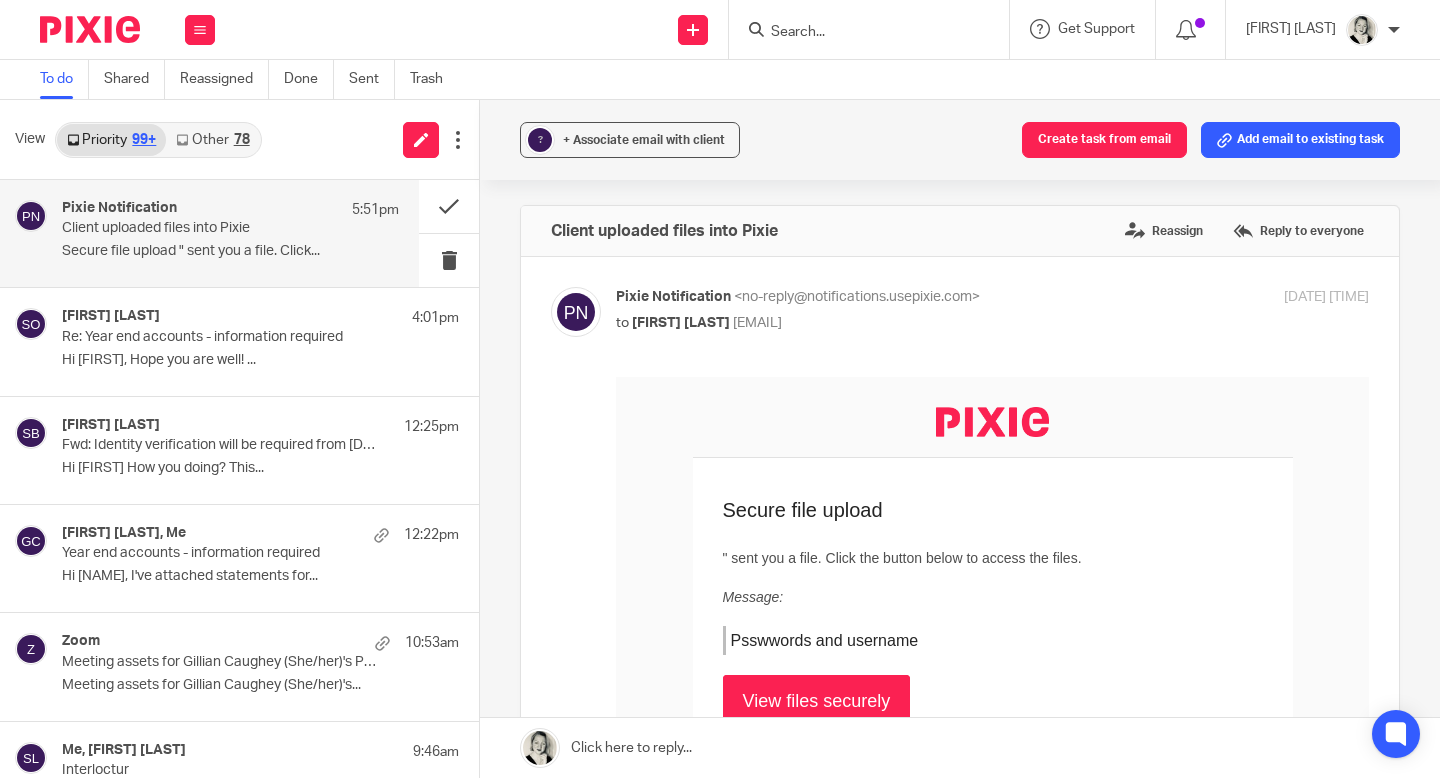 click on "View files securely" at bounding box center [817, 701] 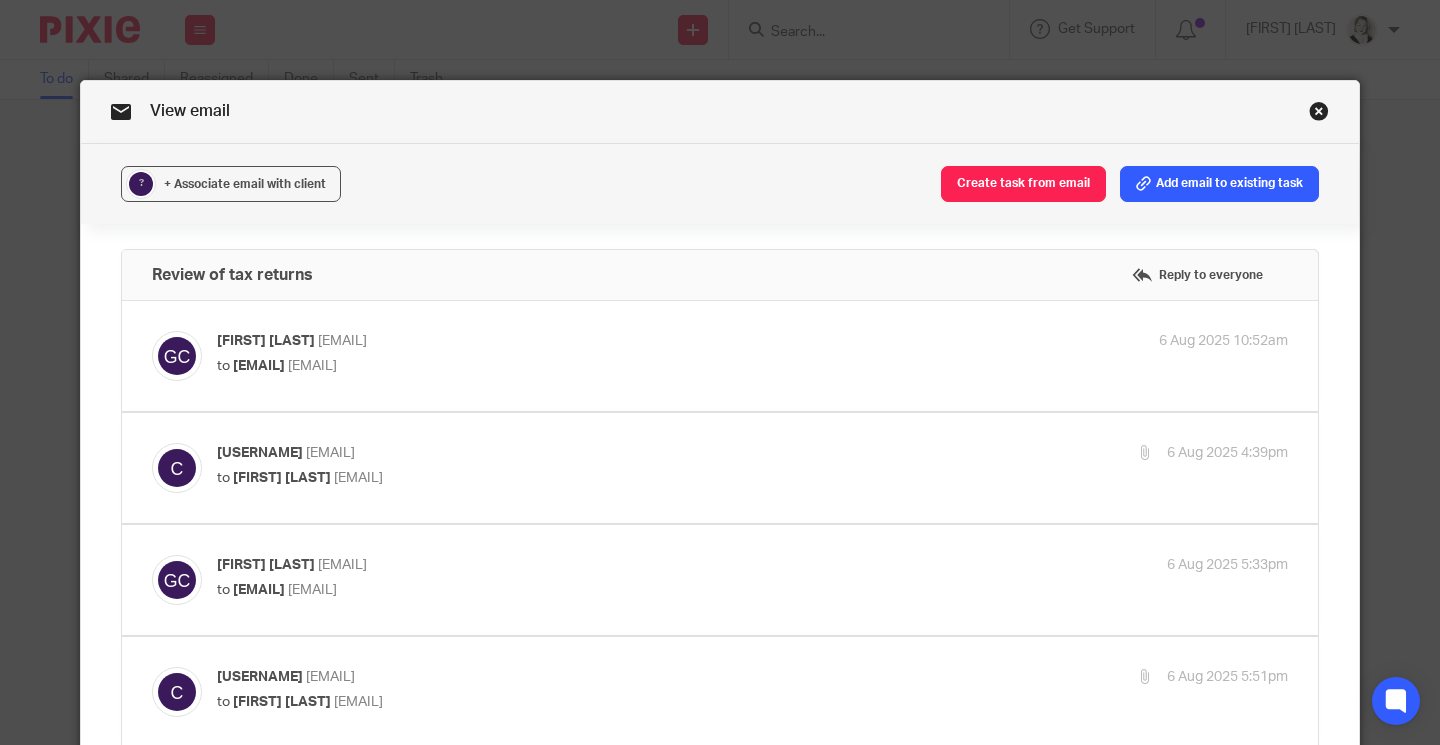scroll, scrollTop: 0, scrollLeft: 0, axis: both 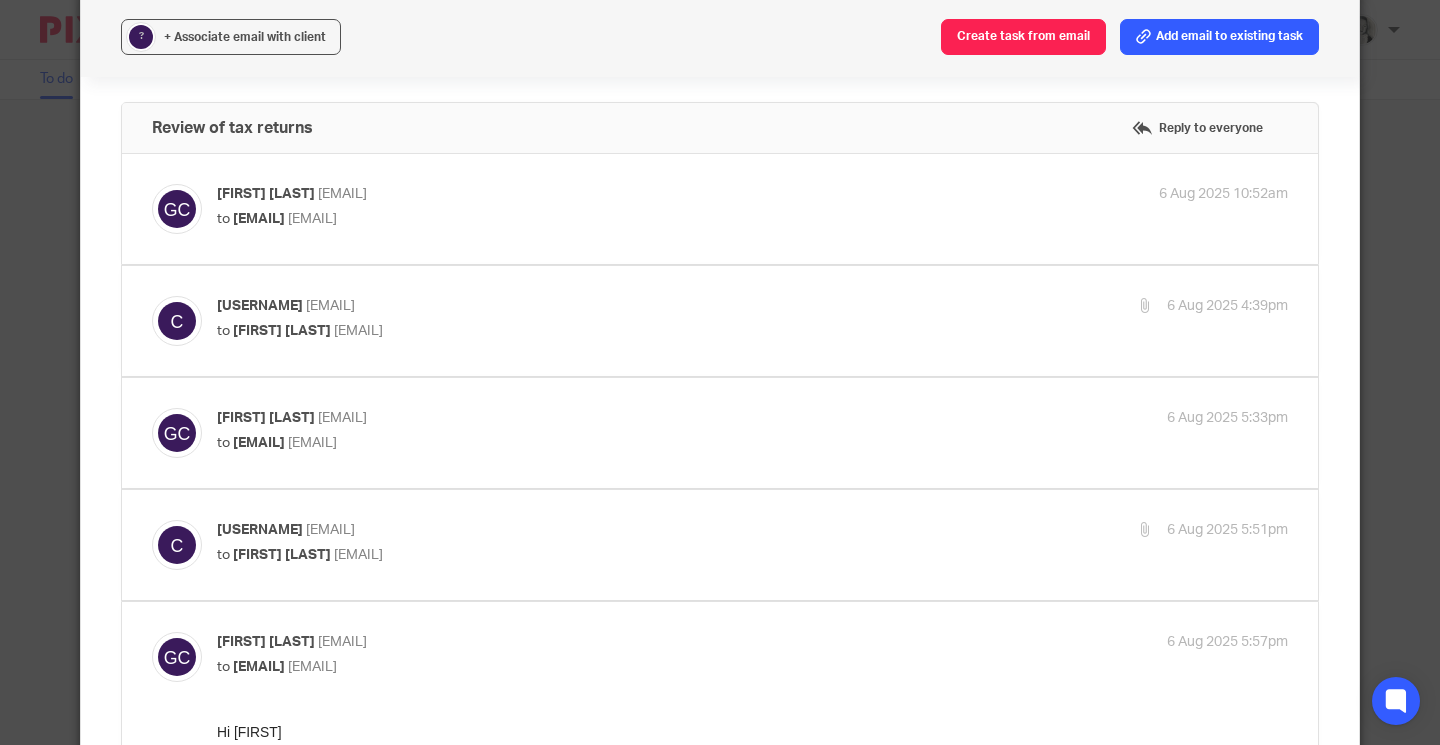 click on "[USERNAME]
[EMAIL]" at bounding box center (574, 530) 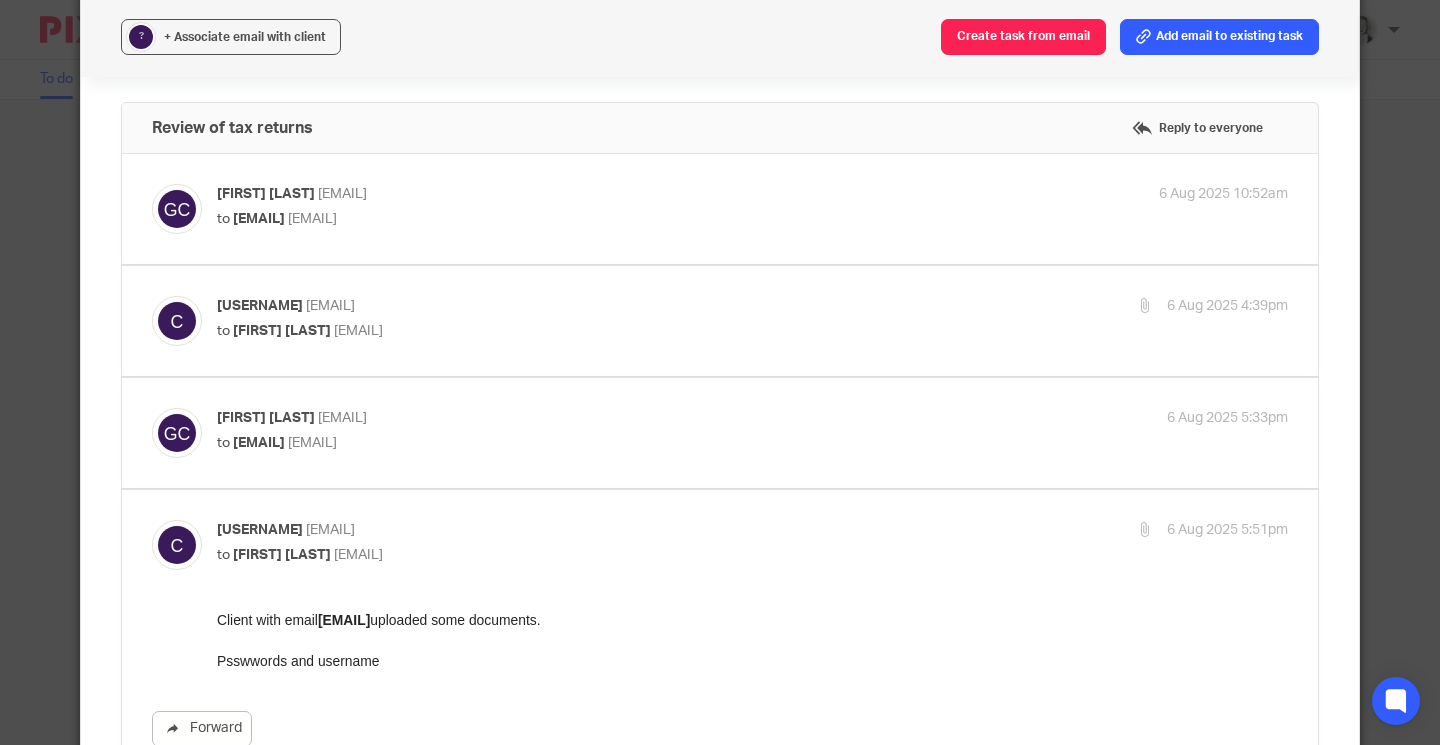 scroll, scrollTop: 0, scrollLeft: 0, axis: both 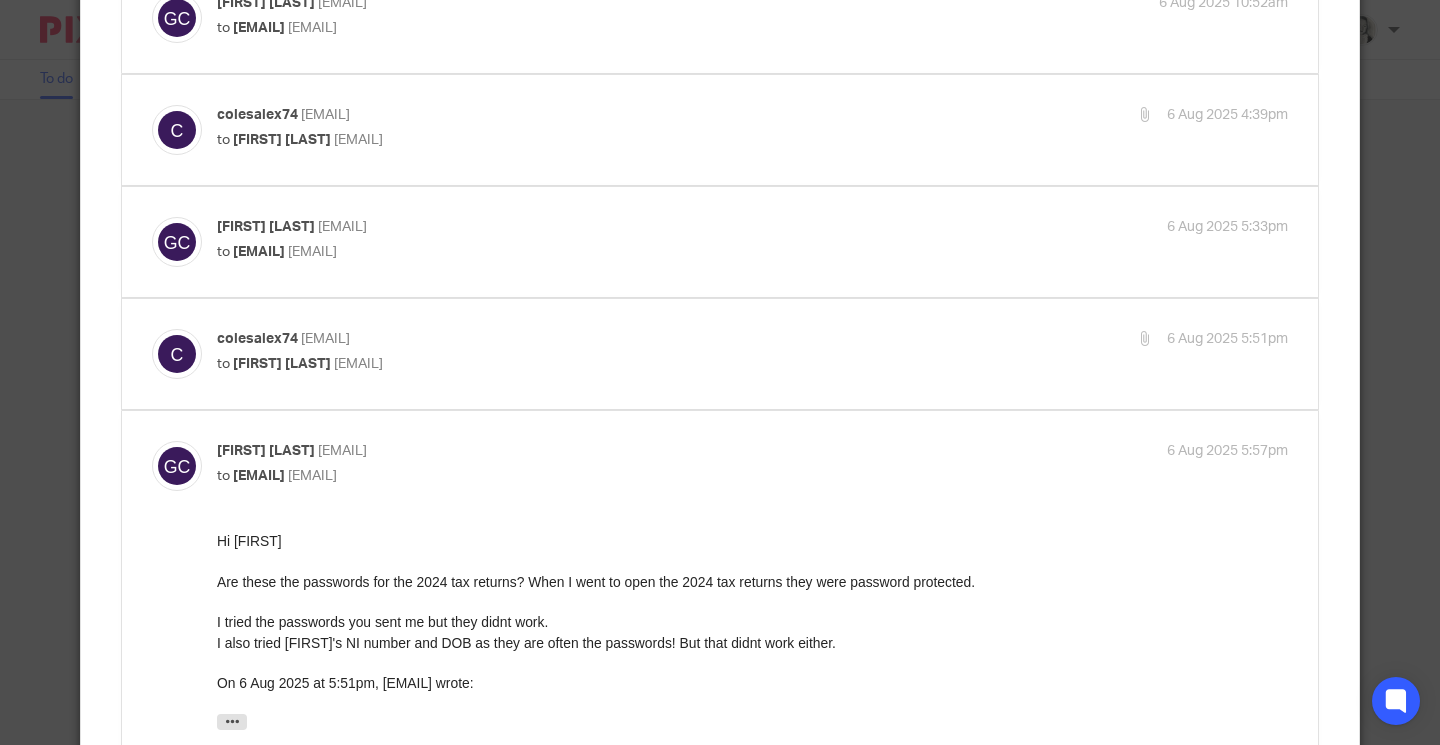 click on "to
[FIRST] [LAST]
[EMAIL]" at bounding box center (574, 364) 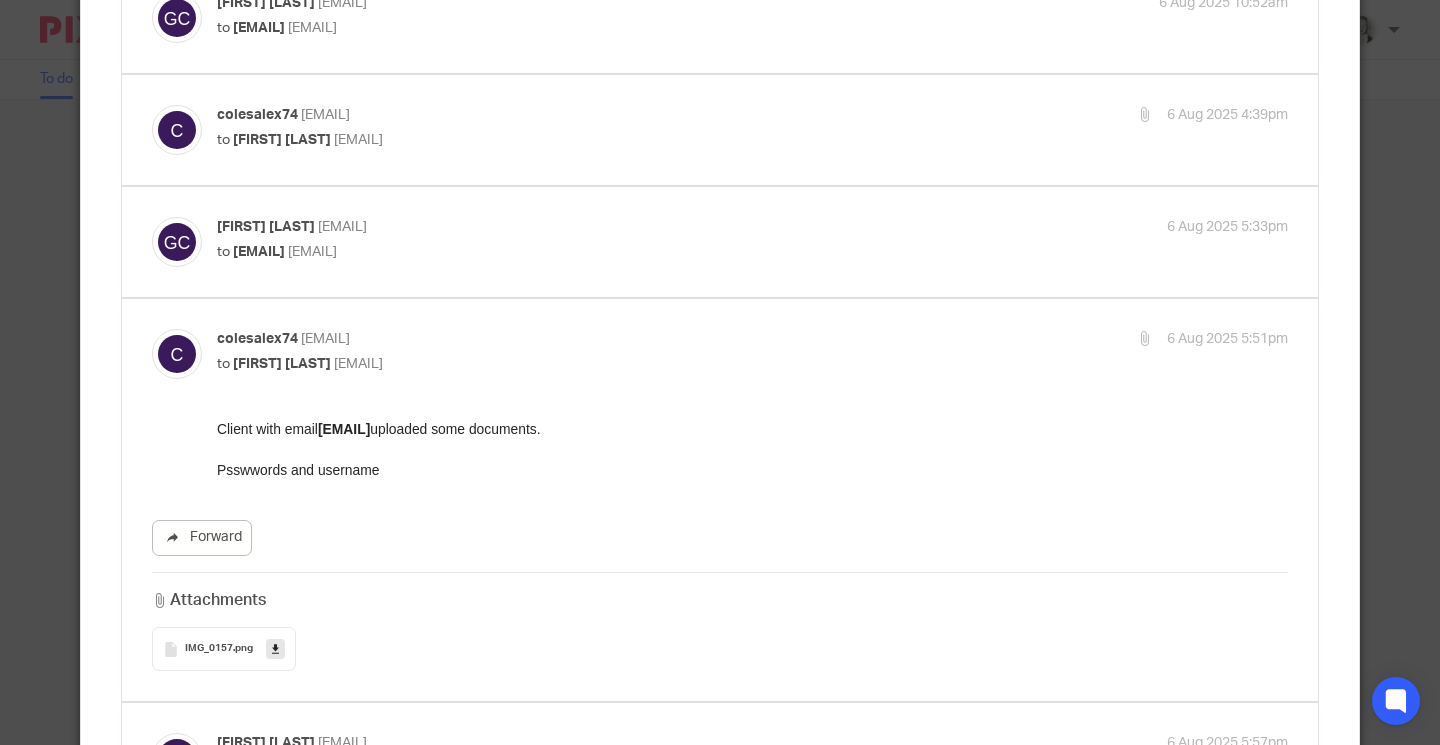 scroll, scrollTop: 0, scrollLeft: 0, axis: both 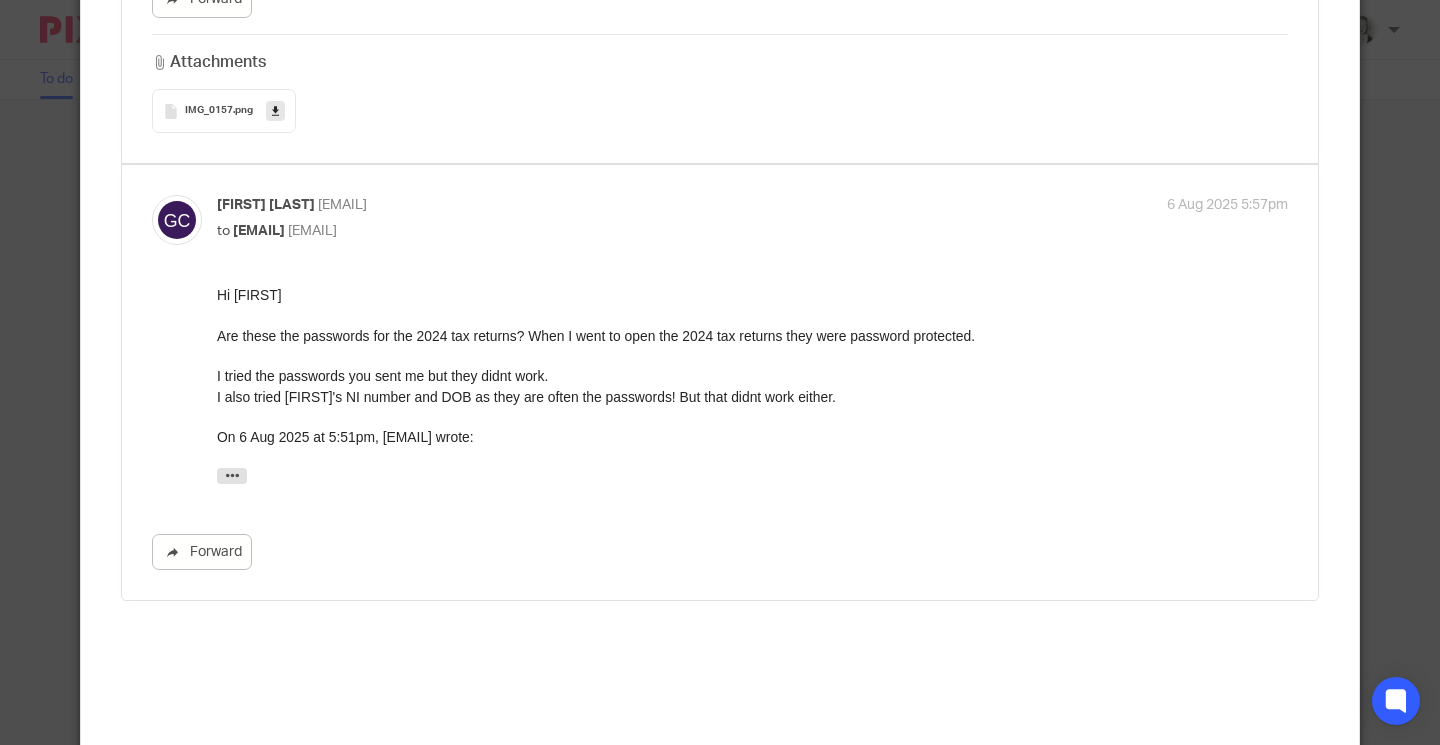 click at bounding box center (275, 111) 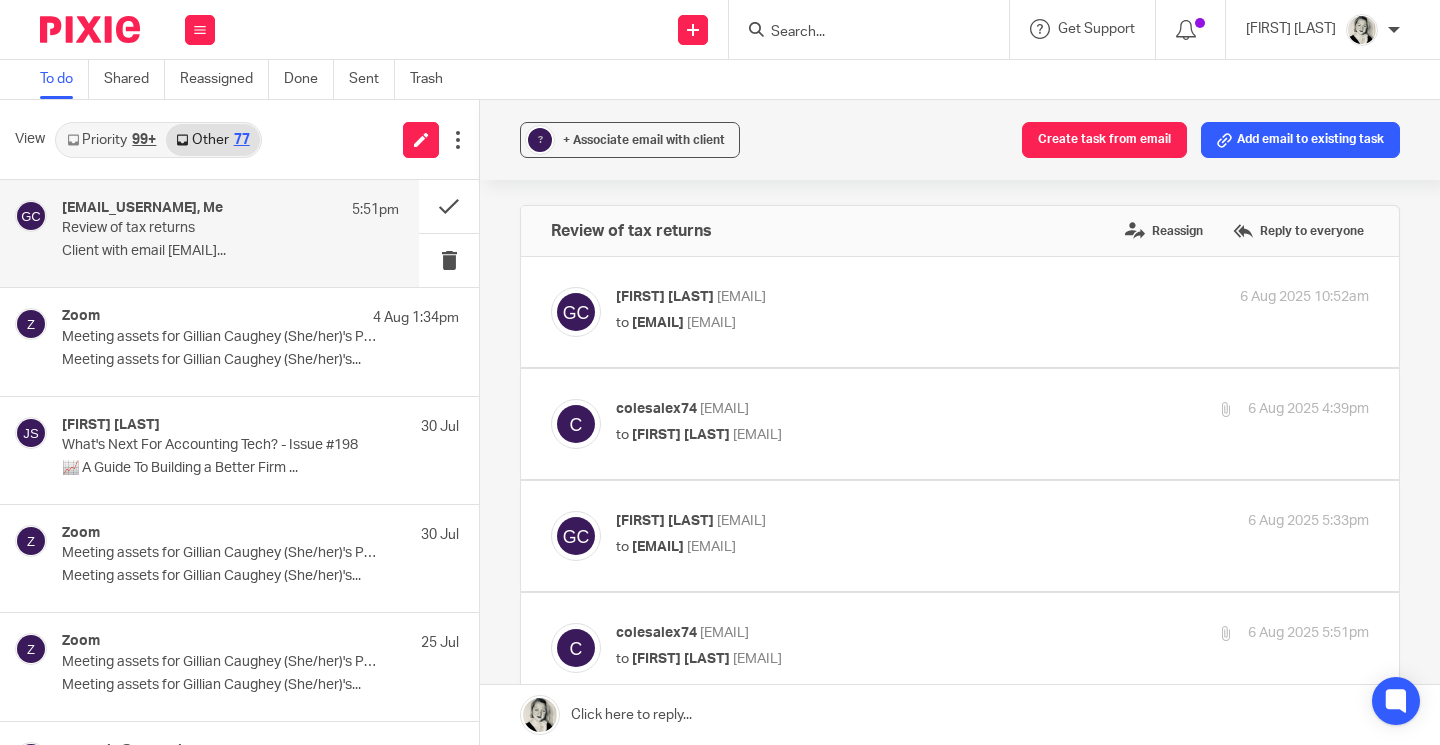 scroll, scrollTop: 0, scrollLeft: 0, axis: both 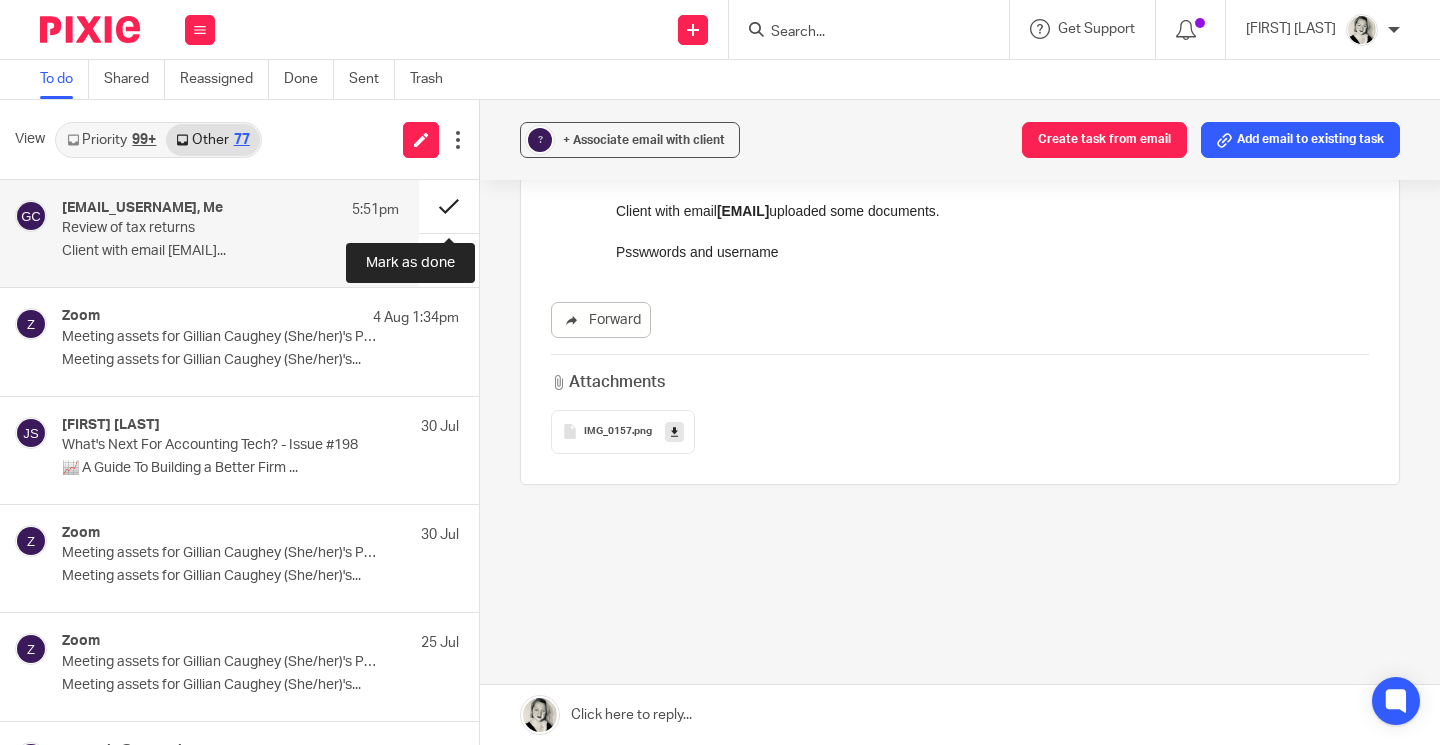 click at bounding box center (449, 206) 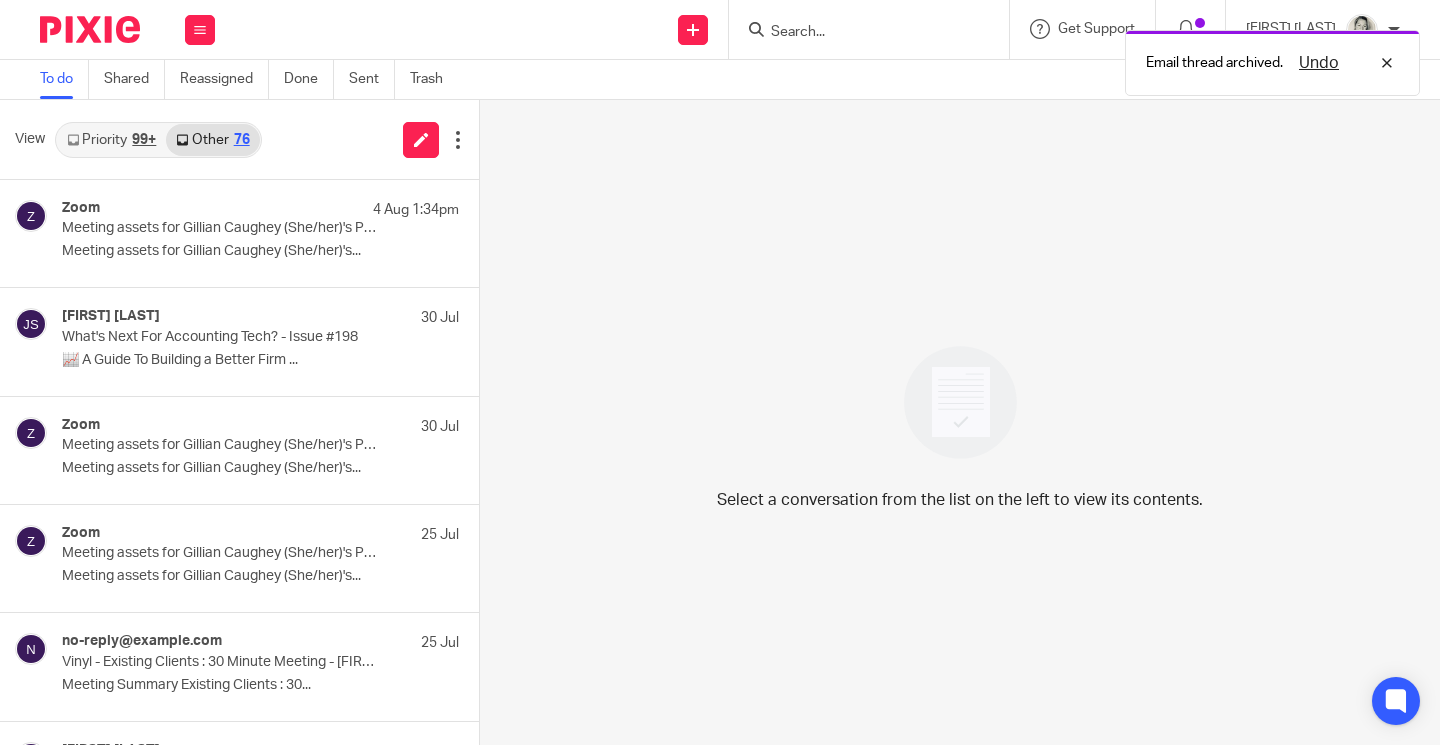 click on "Priority
99+" at bounding box center (111, 140) 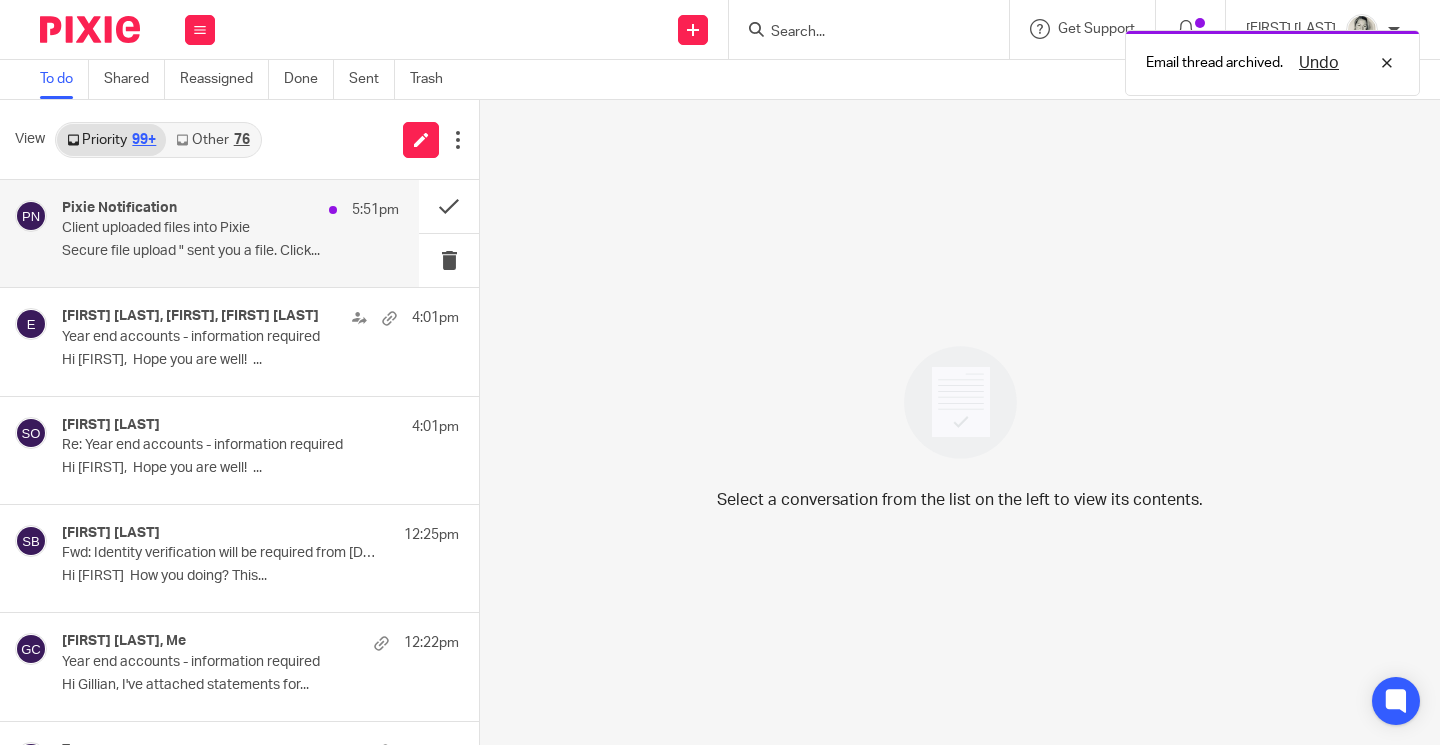 click on "Secure file upload   " sent you a file. Click..." at bounding box center [230, 251] 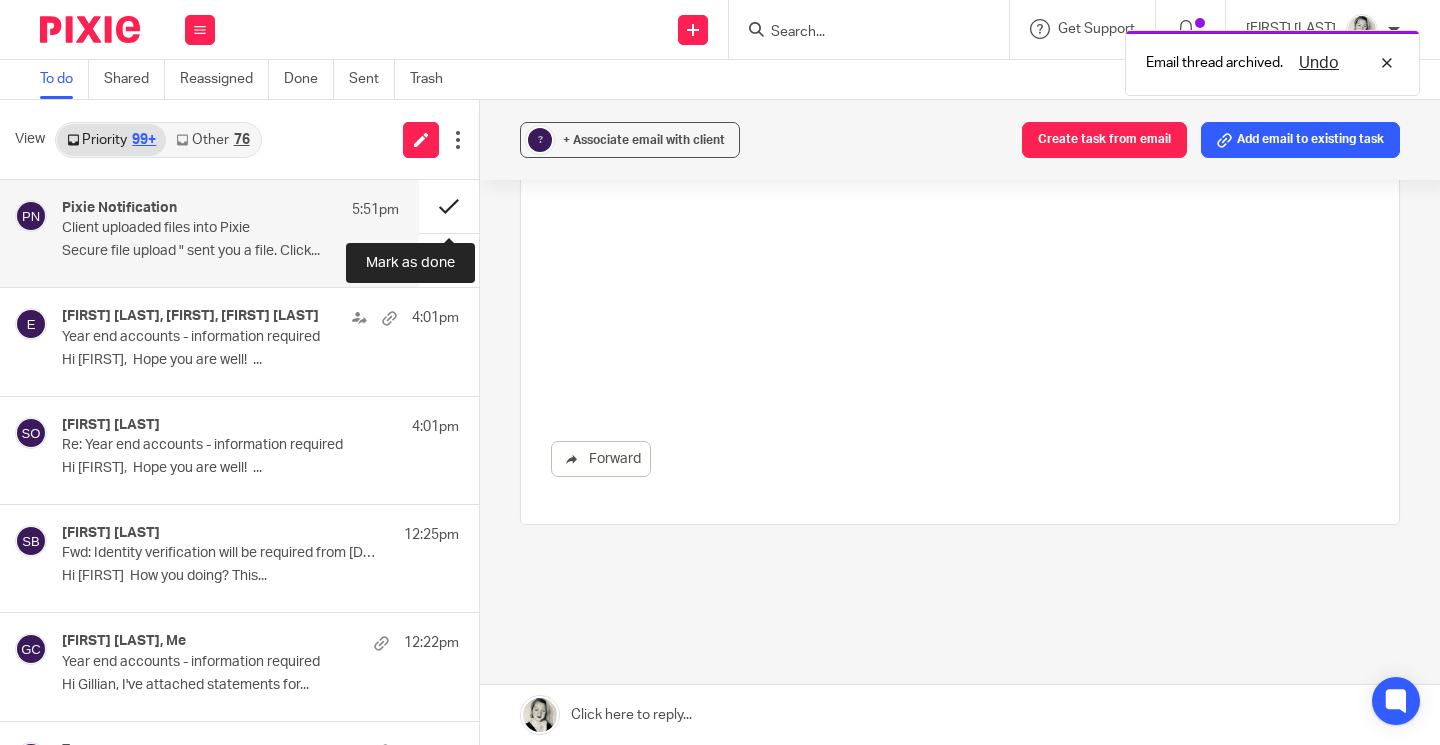 scroll, scrollTop: 0, scrollLeft: 0, axis: both 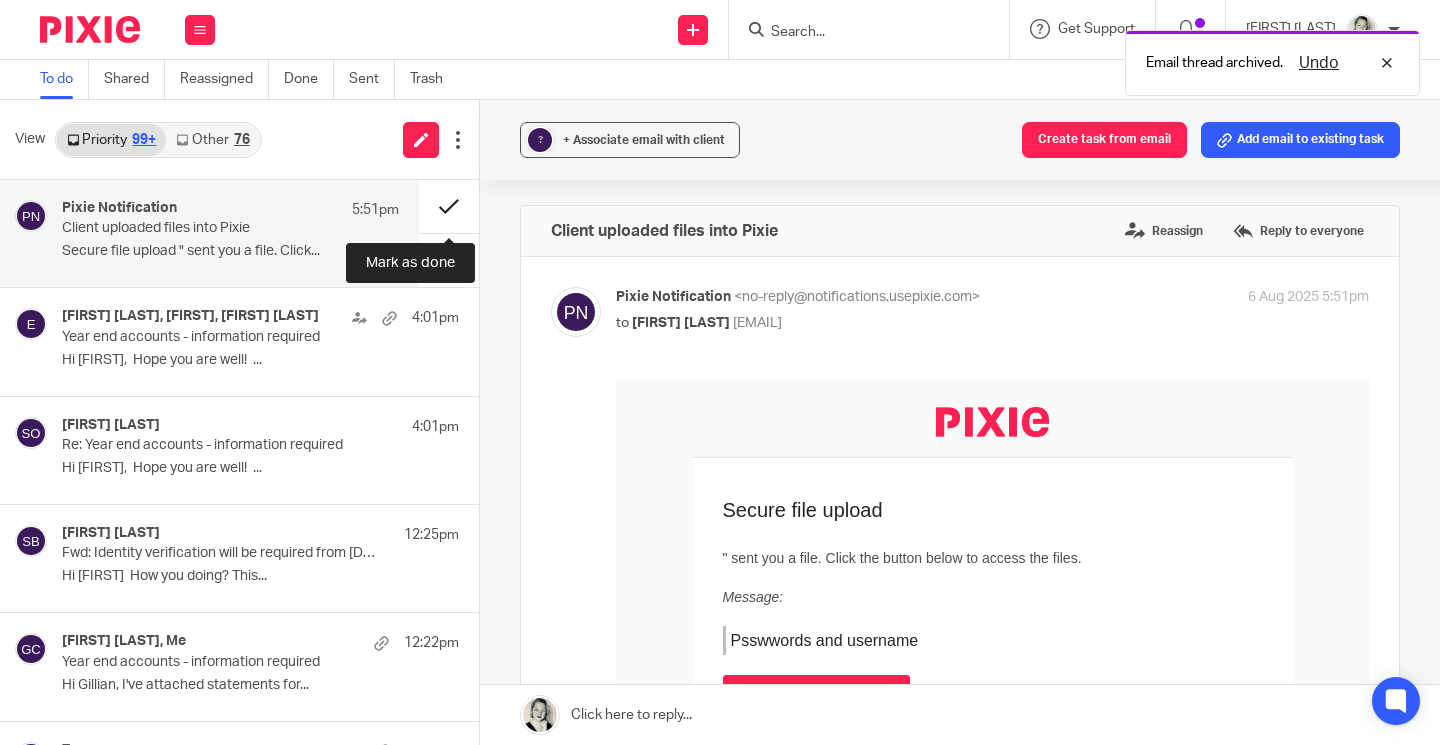 click at bounding box center (449, 206) 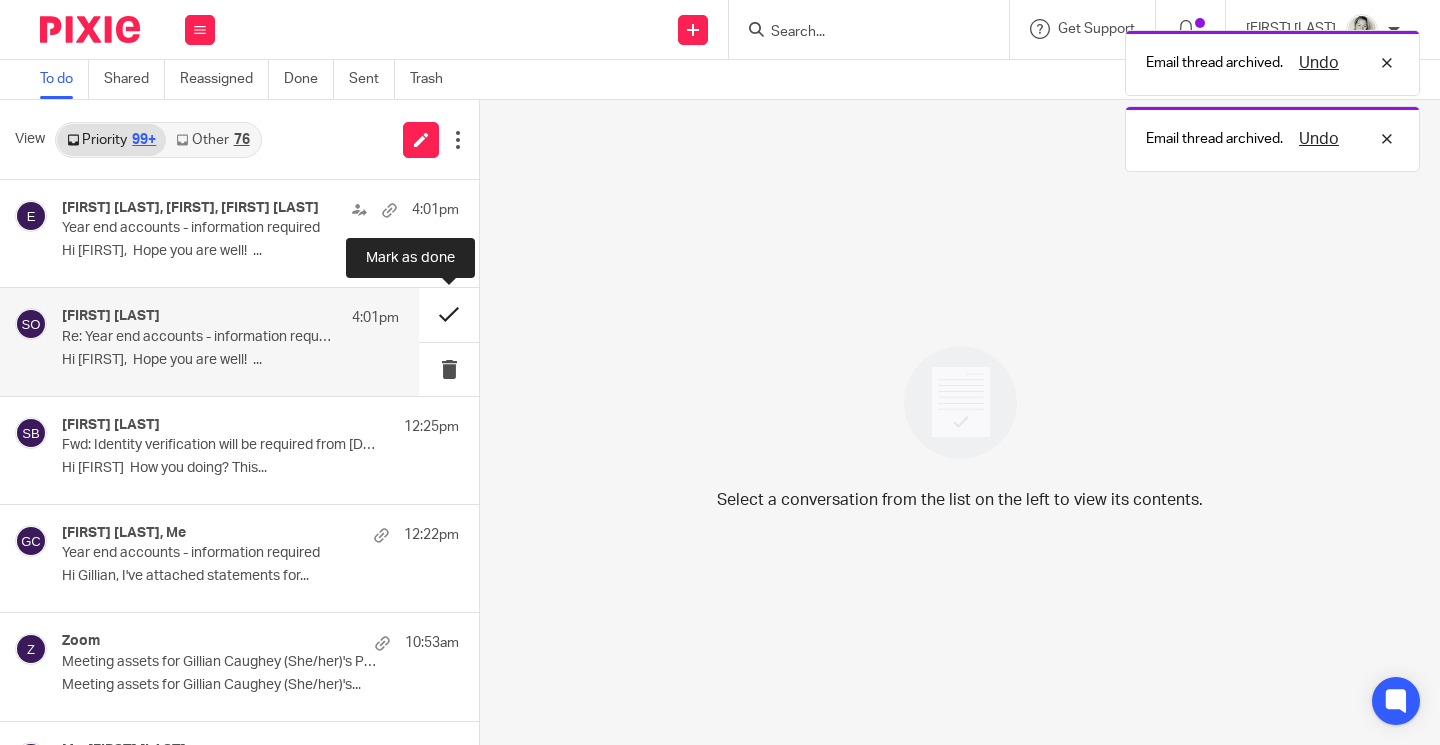 click at bounding box center [449, 314] 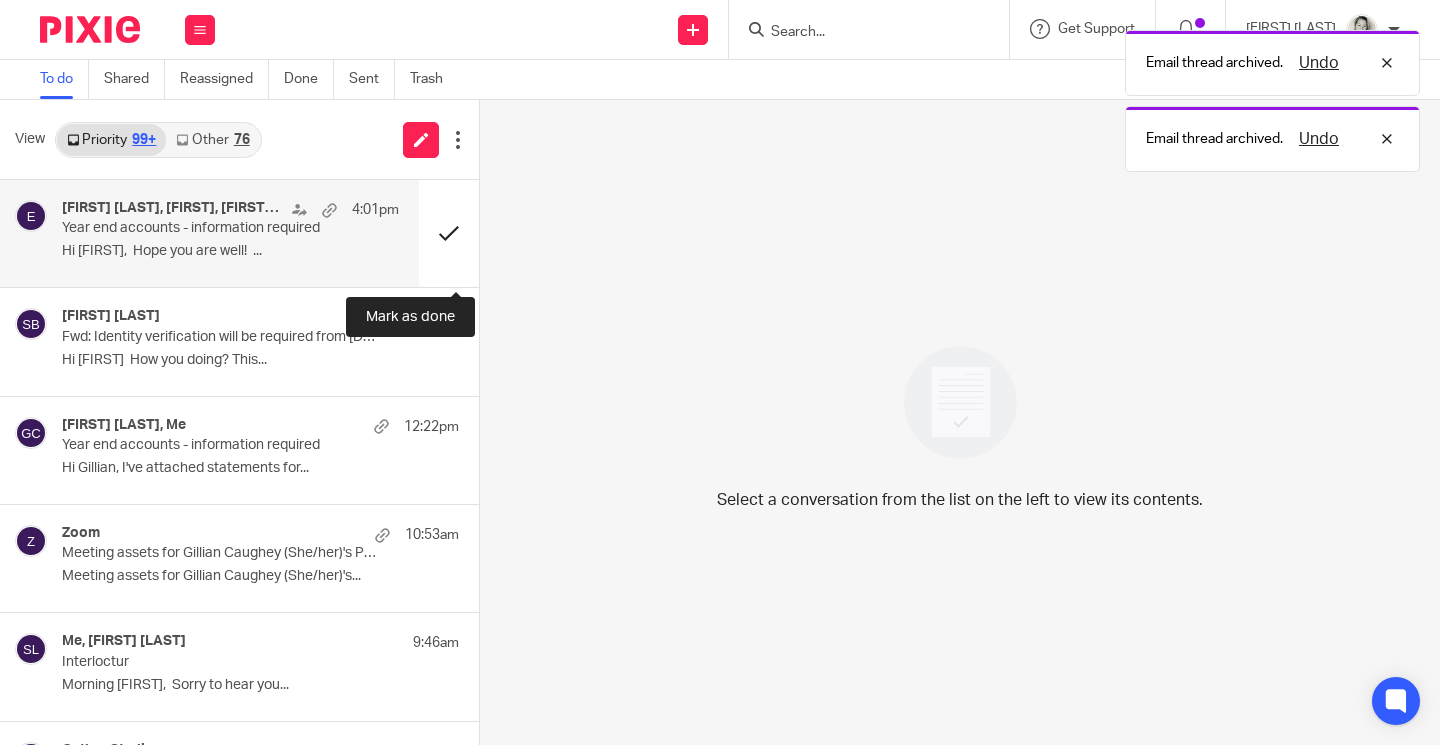 click at bounding box center (449, 233) 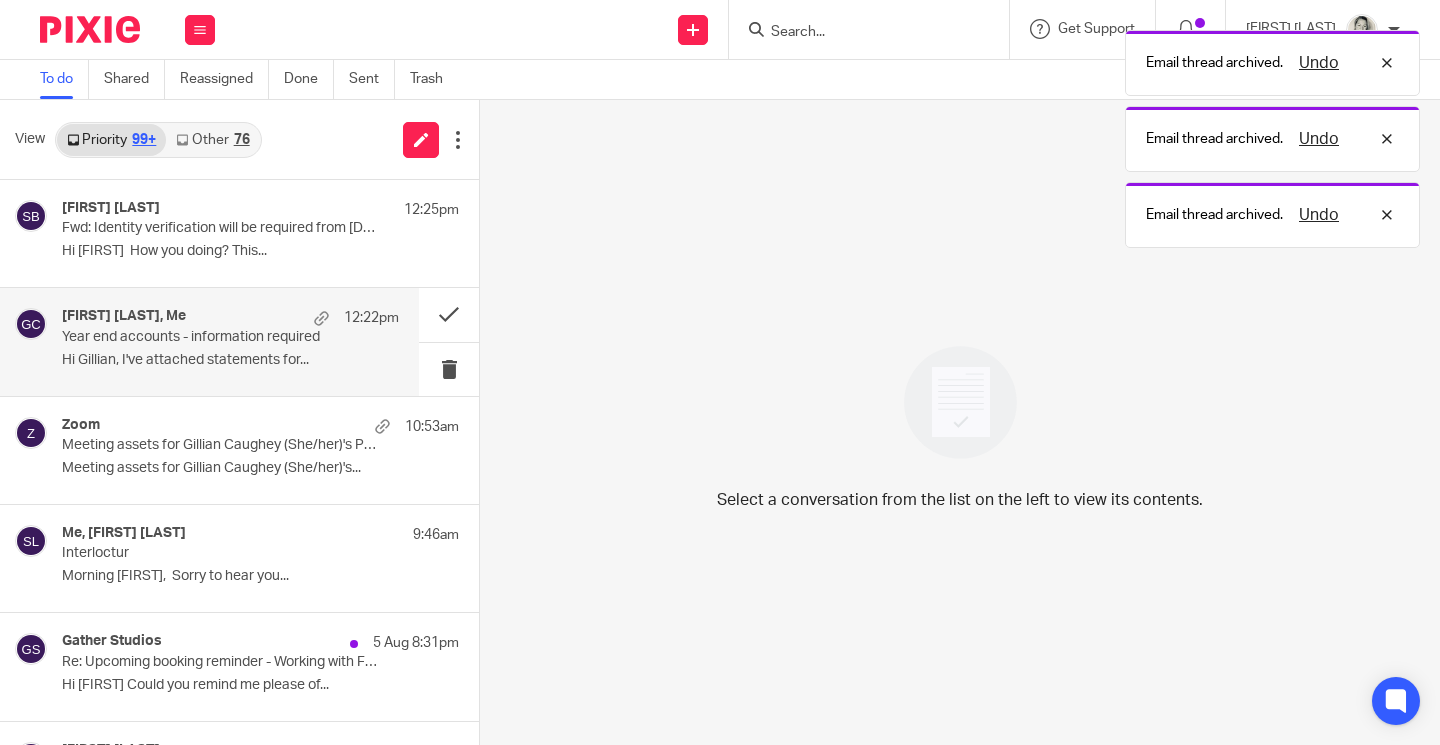 click on "Steven Penman, Me
12:22pm" at bounding box center (230, 318) 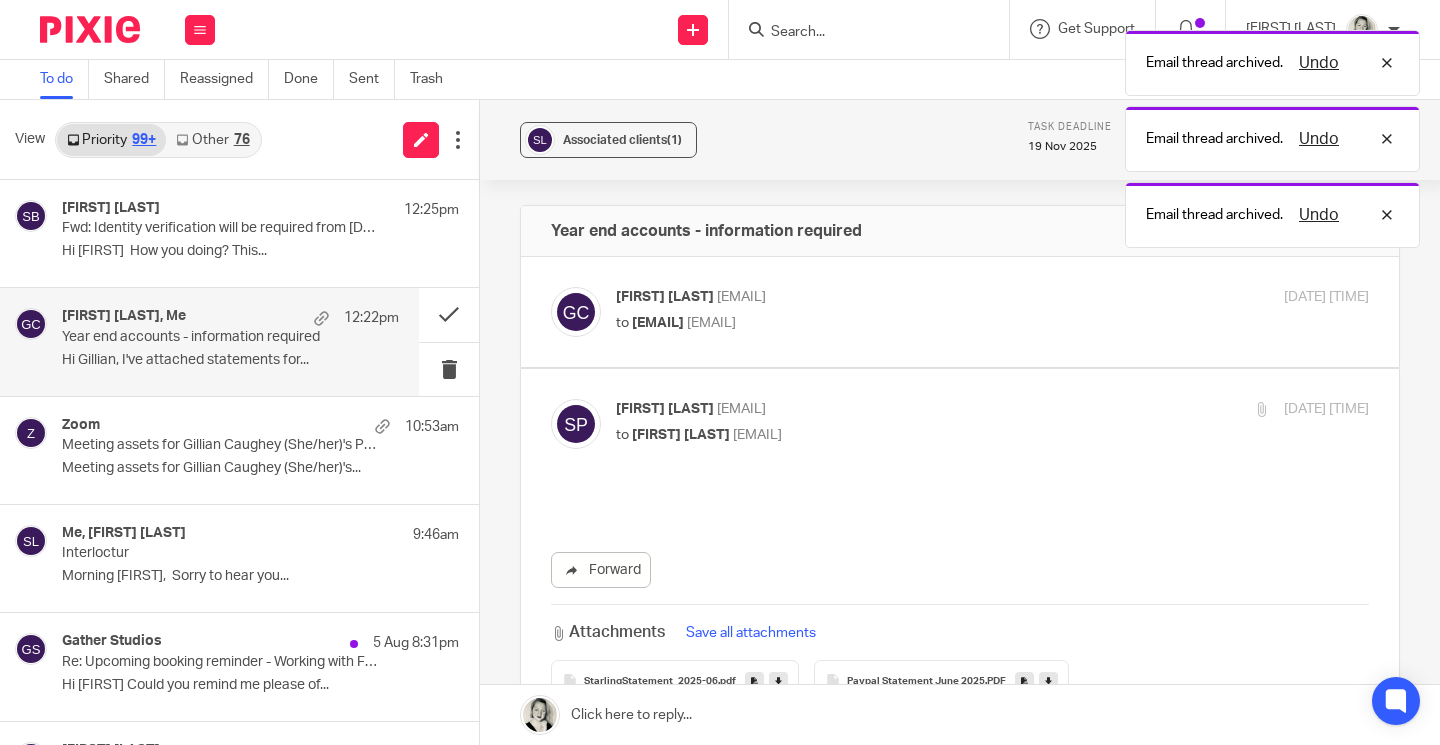 scroll, scrollTop: 0, scrollLeft: 0, axis: both 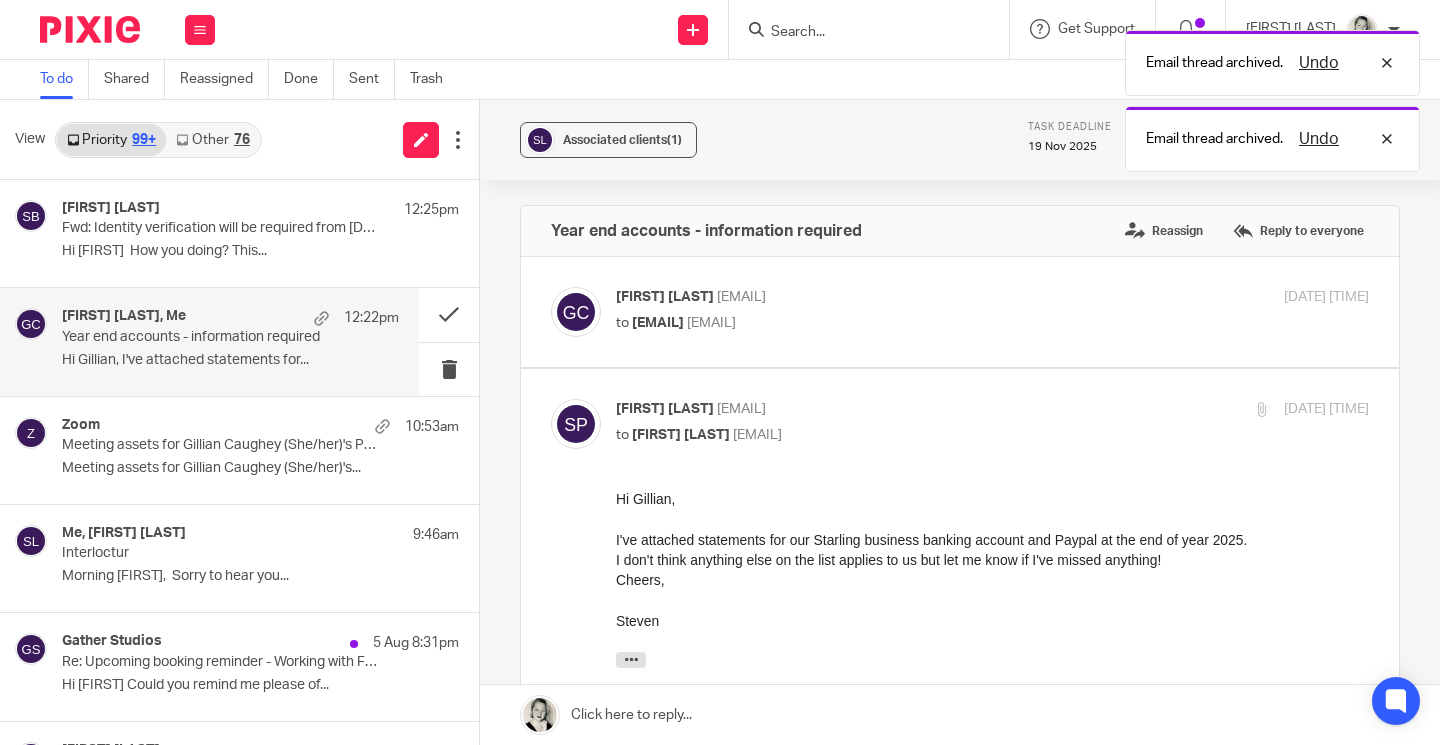 click on "Gillian Caughey
<gillian@fearlessfinancials.co.uk>   to
steven@seamstervintage.com
<steven@seamstervintage.com>" at bounding box center (867, 310) 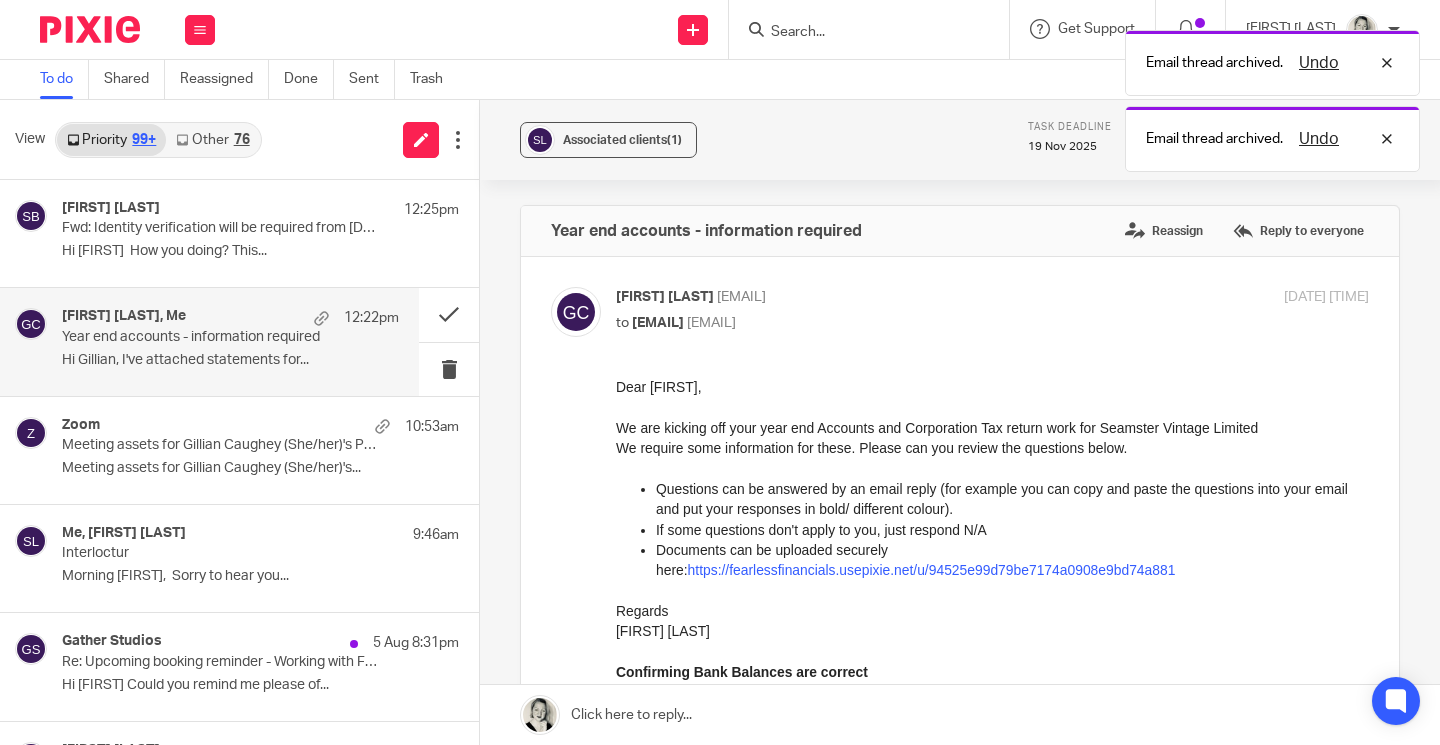scroll, scrollTop: 0, scrollLeft: 0, axis: both 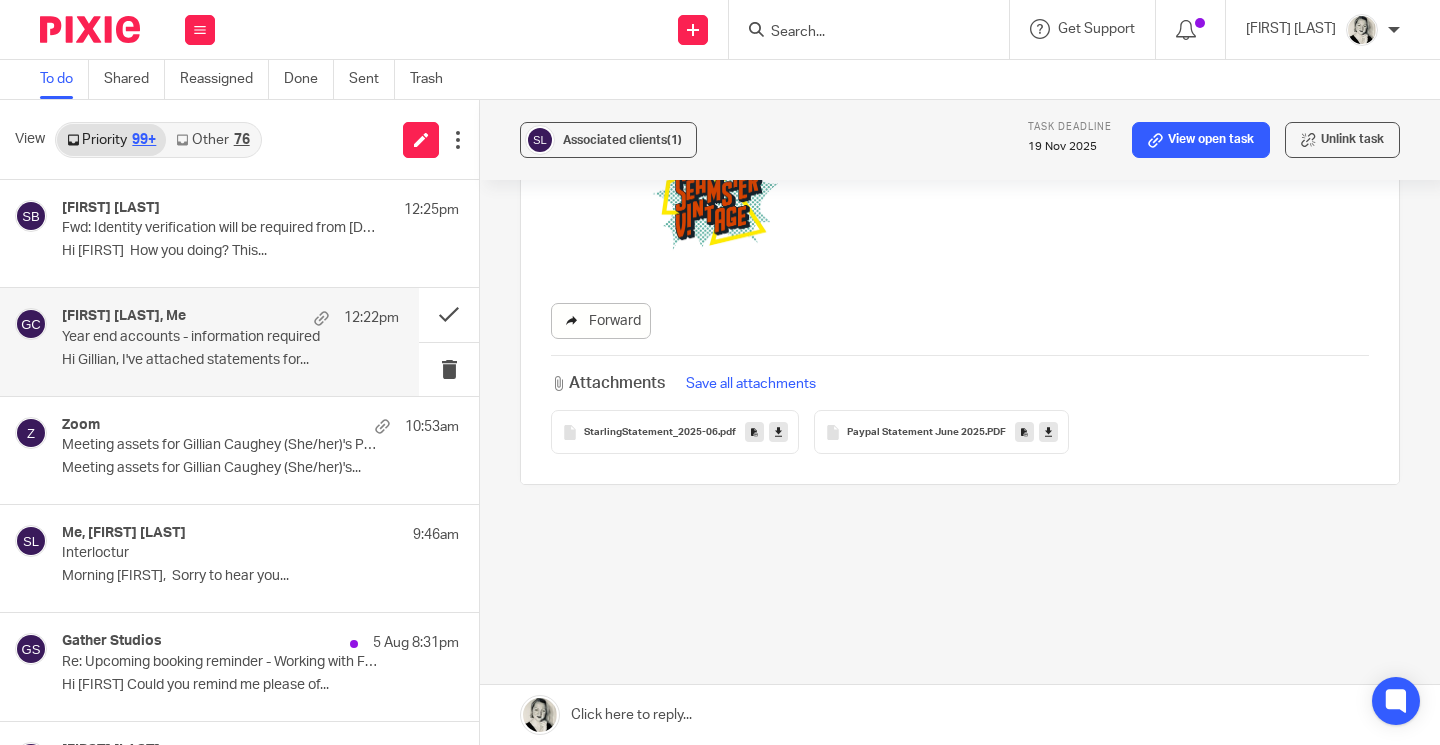 click on "Forward" at bounding box center (601, 321) 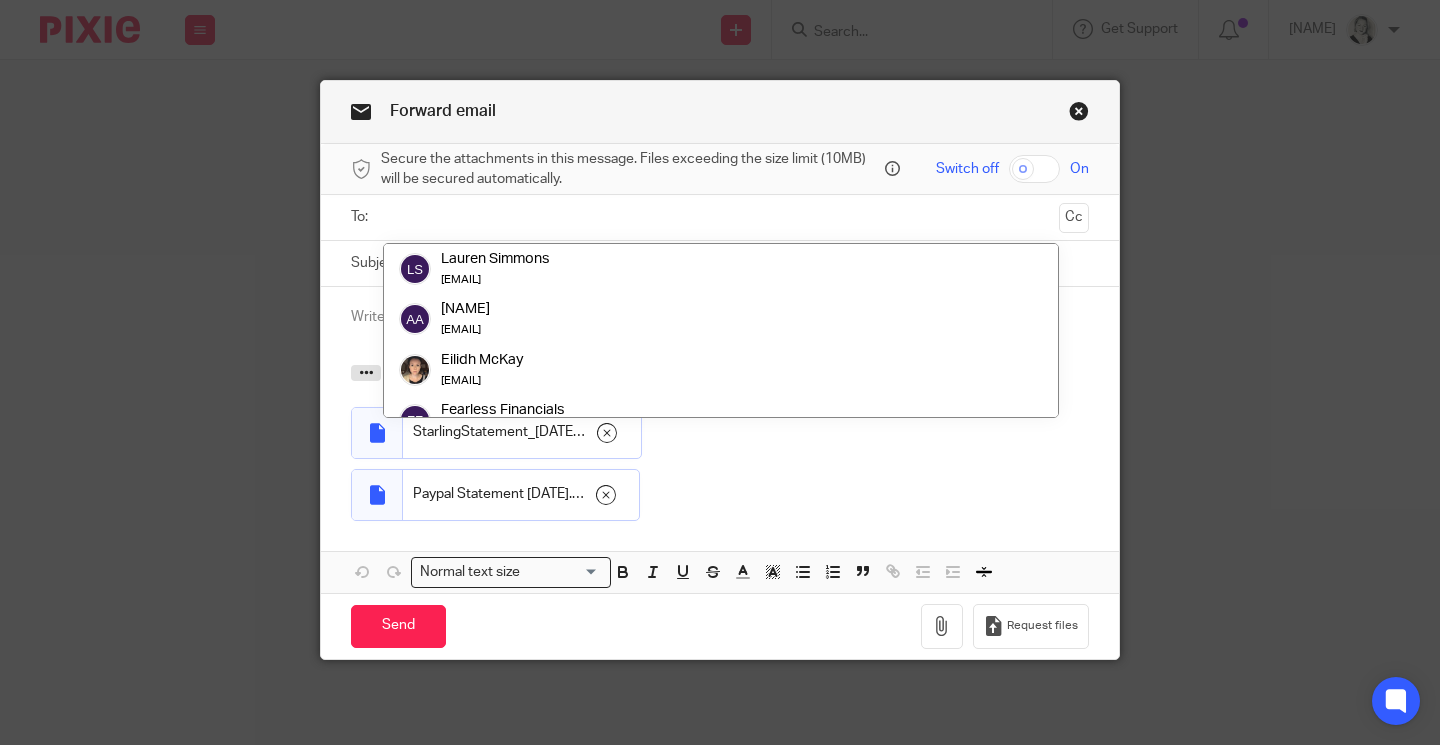 scroll, scrollTop: 0, scrollLeft: 0, axis: both 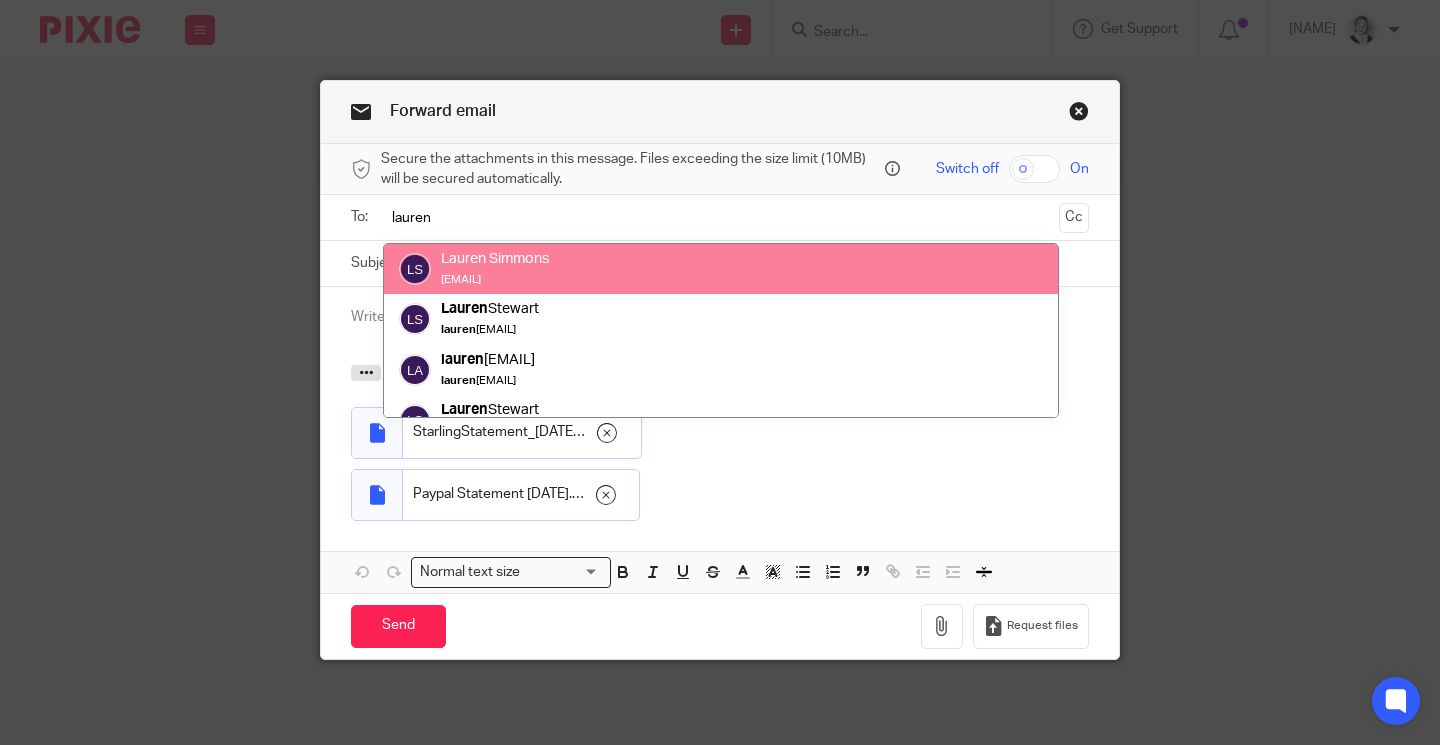 type on "lauren" 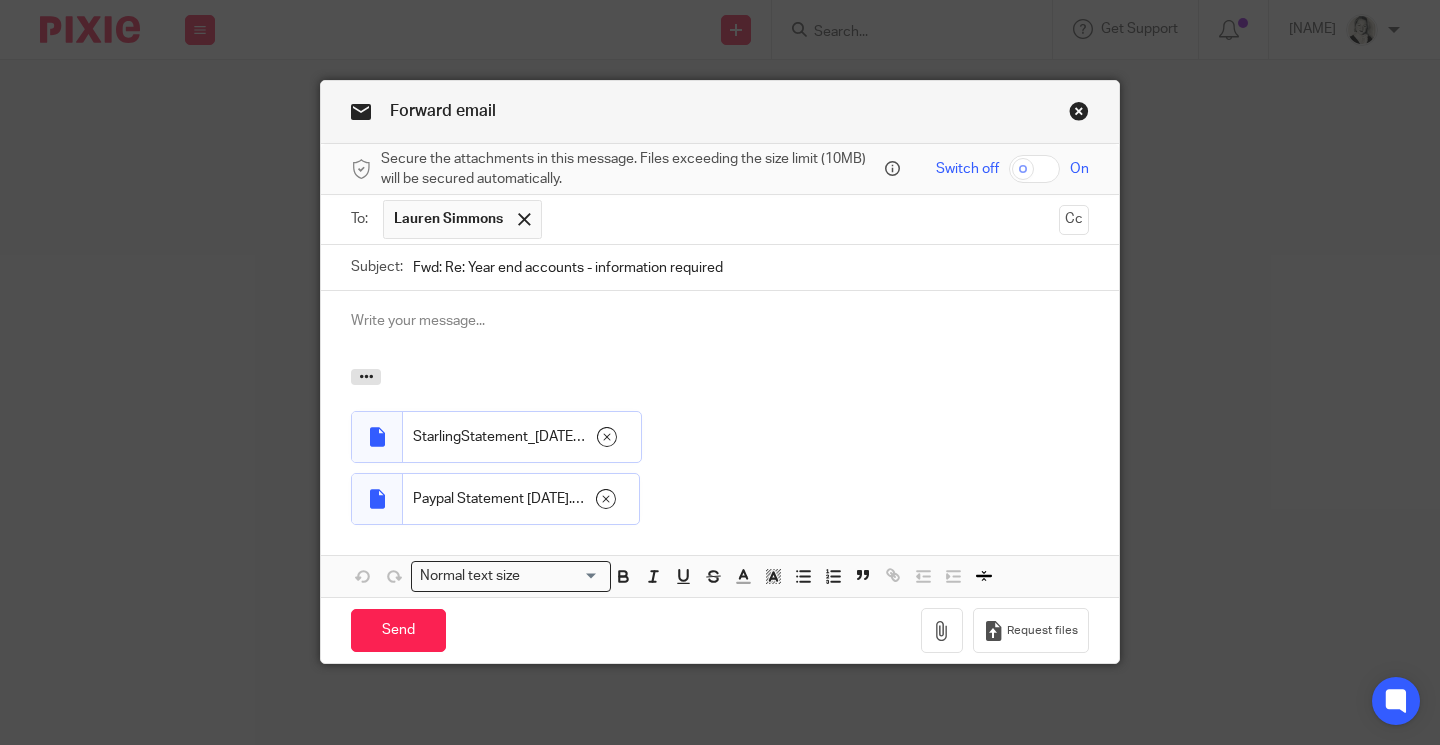 click at bounding box center [720, 330] 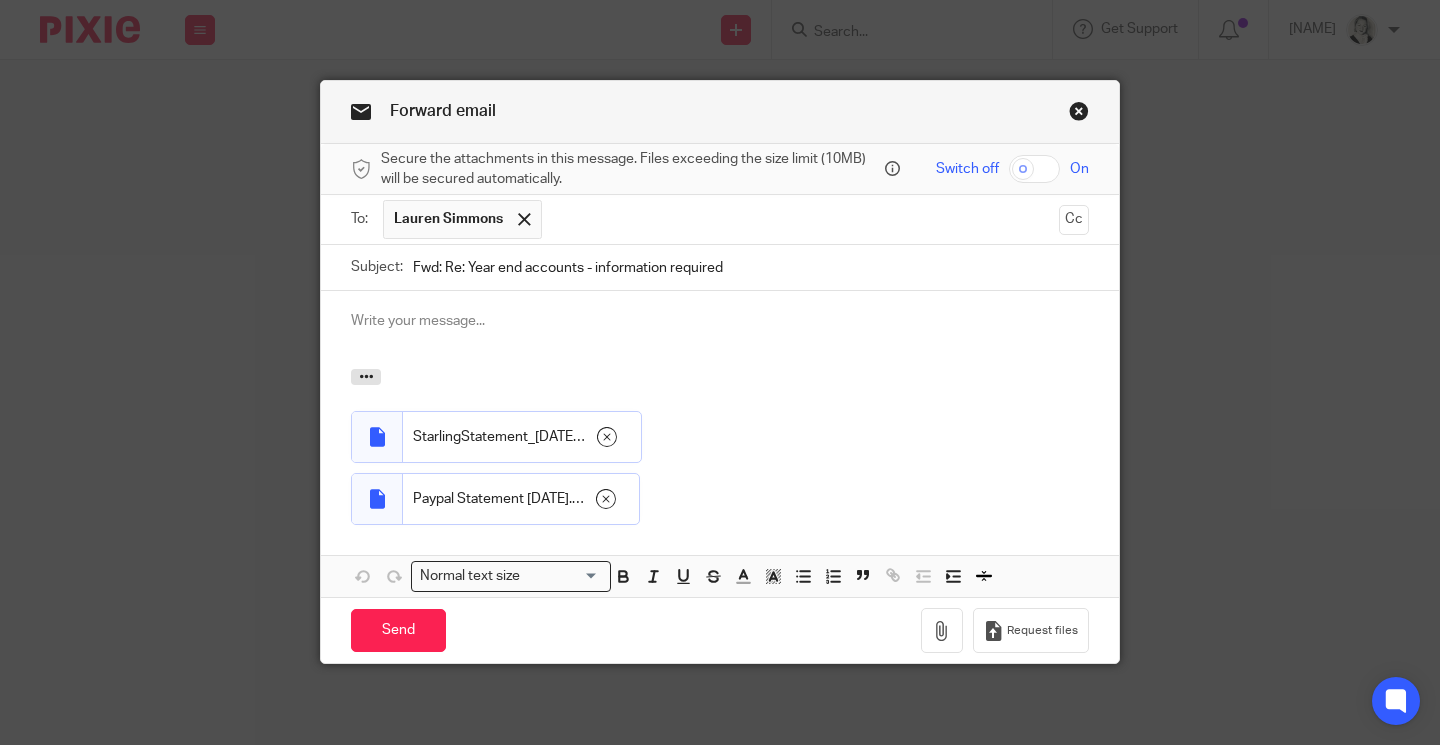 type 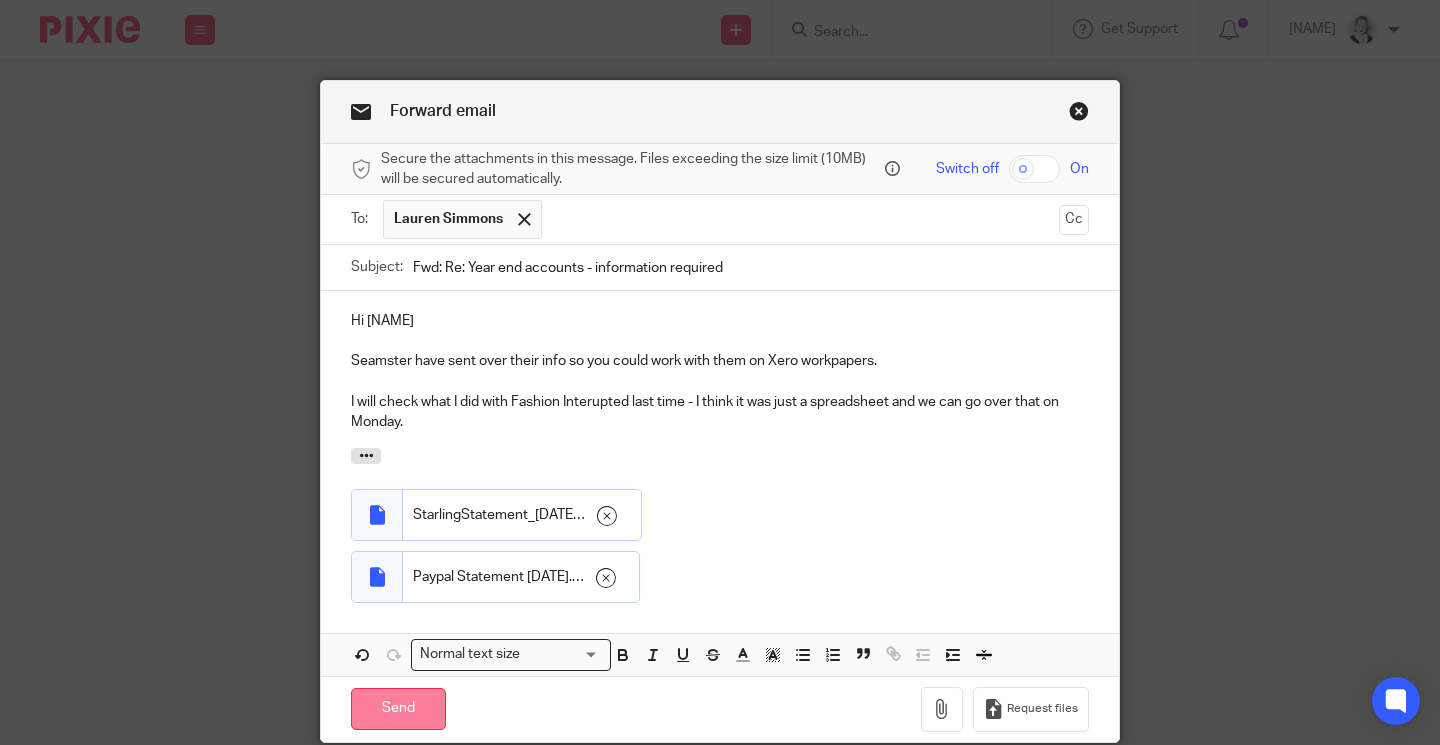 click on "Send" at bounding box center (398, 709) 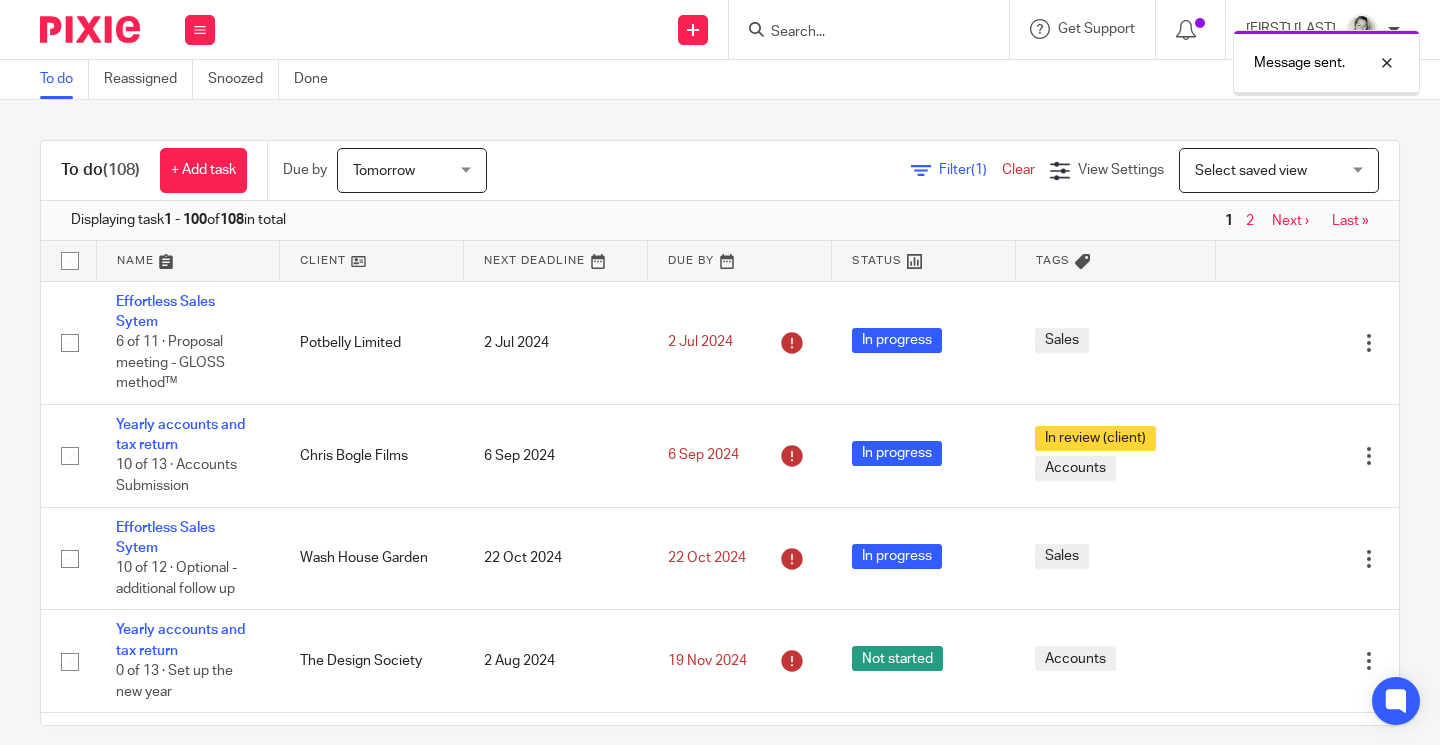scroll, scrollTop: 0, scrollLeft: 0, axis: both 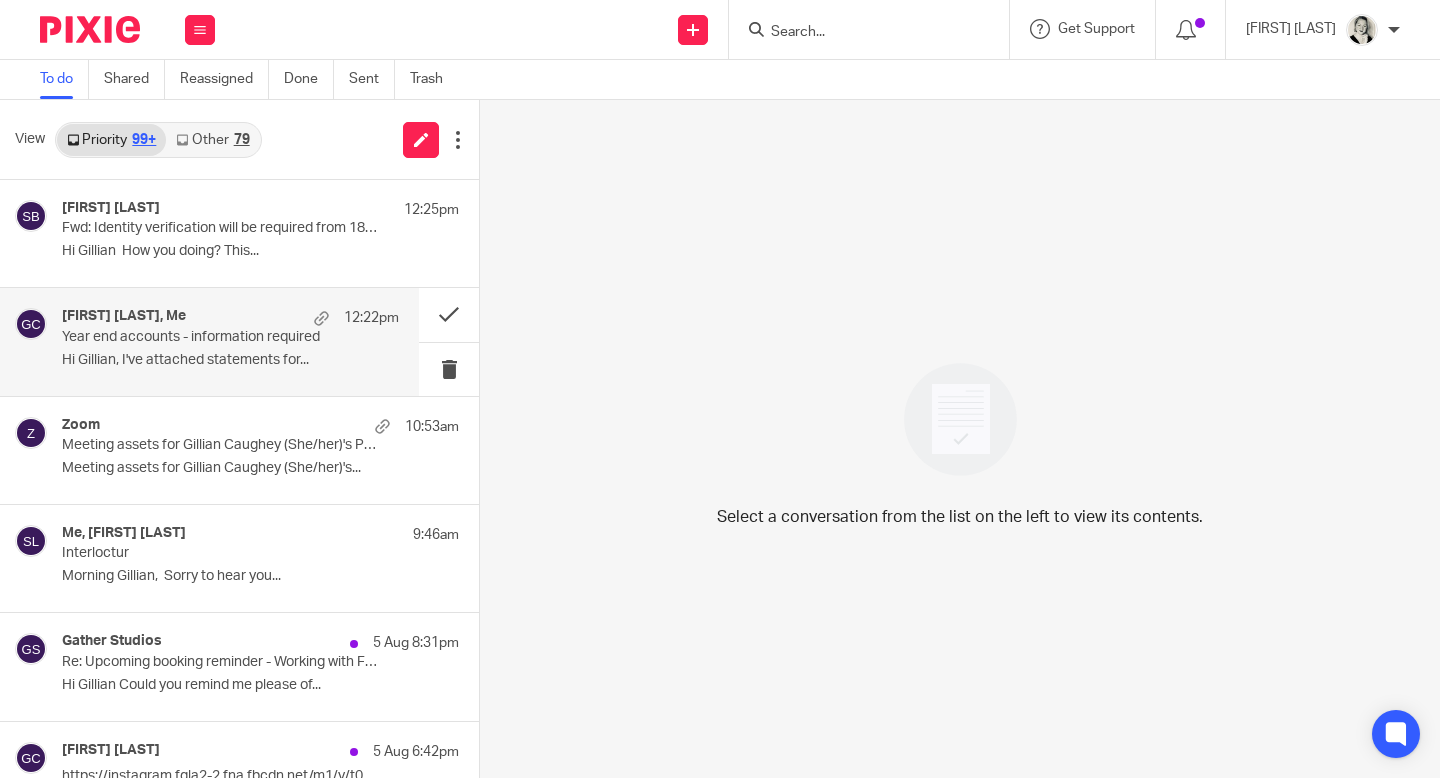 click on "Year end accounts - information required" at bounding box center [197, 337] 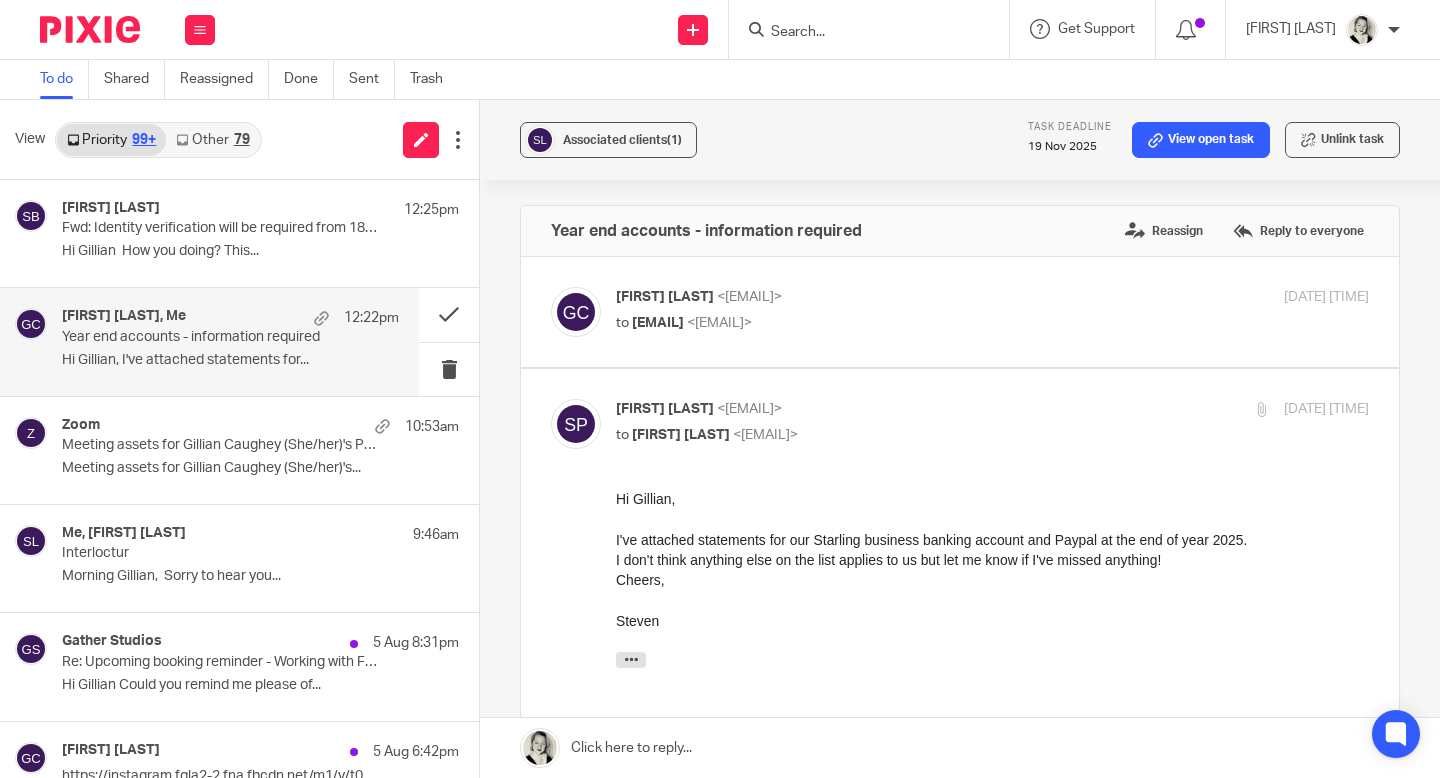 scroll, scrollTop: 0, scrollLeft: 0, axis: both 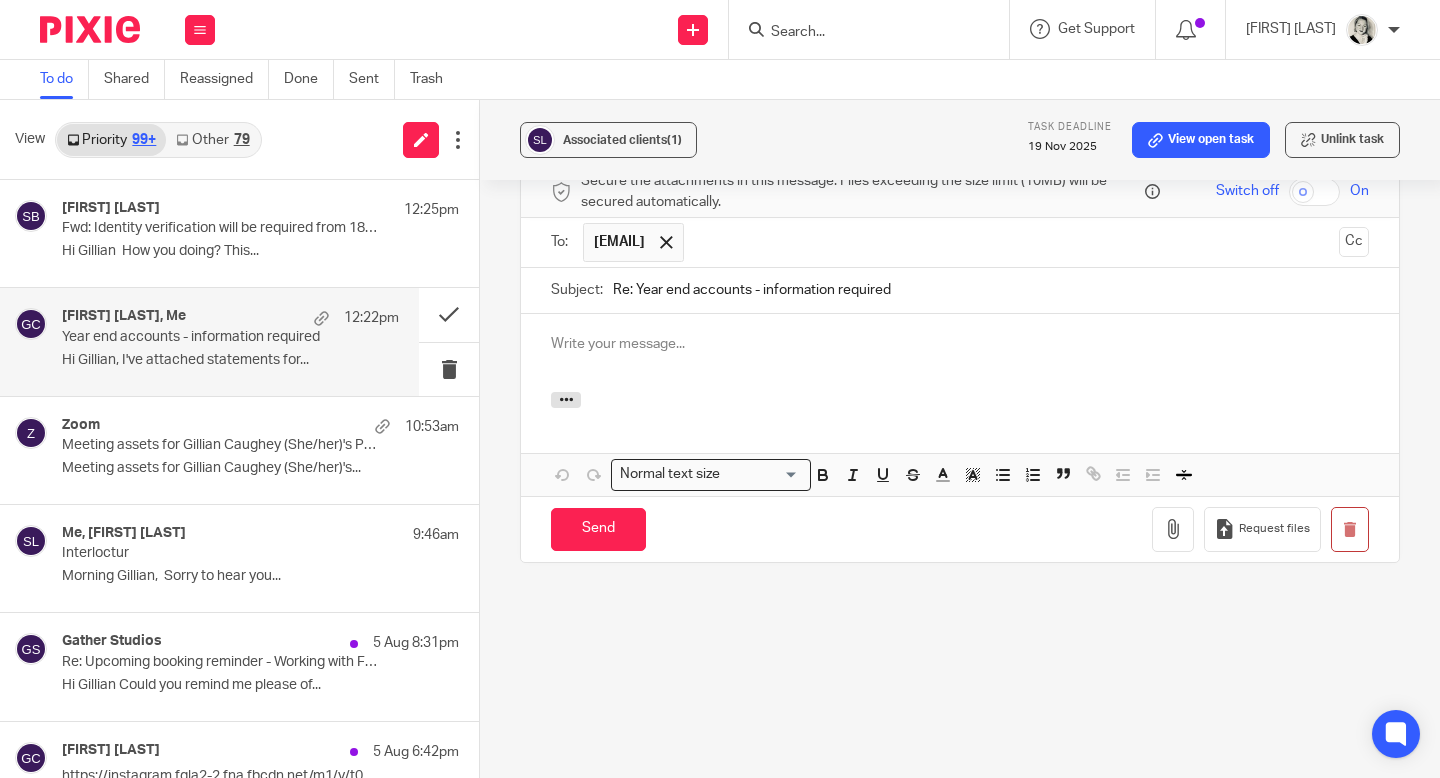 type 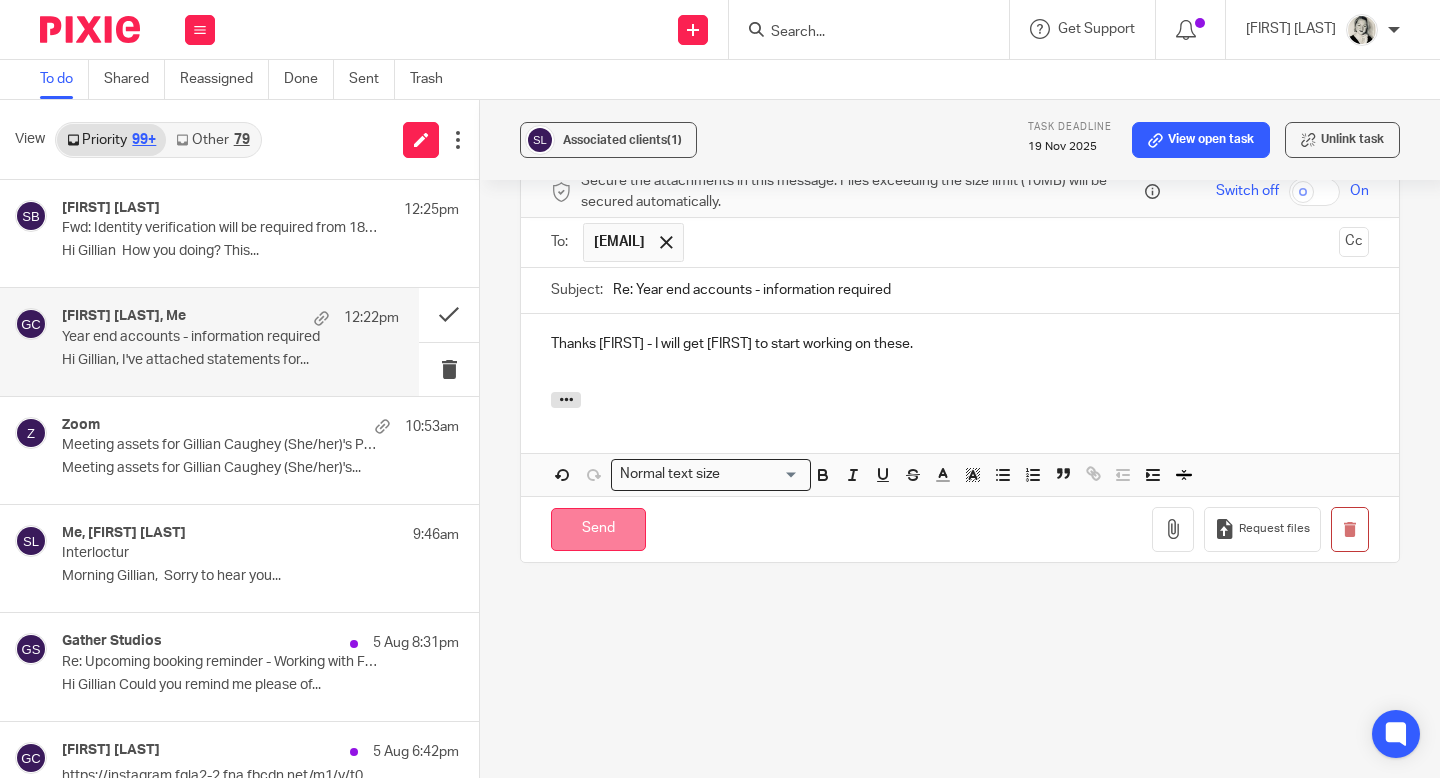 click on "Send" at bounding box center [598, 529] 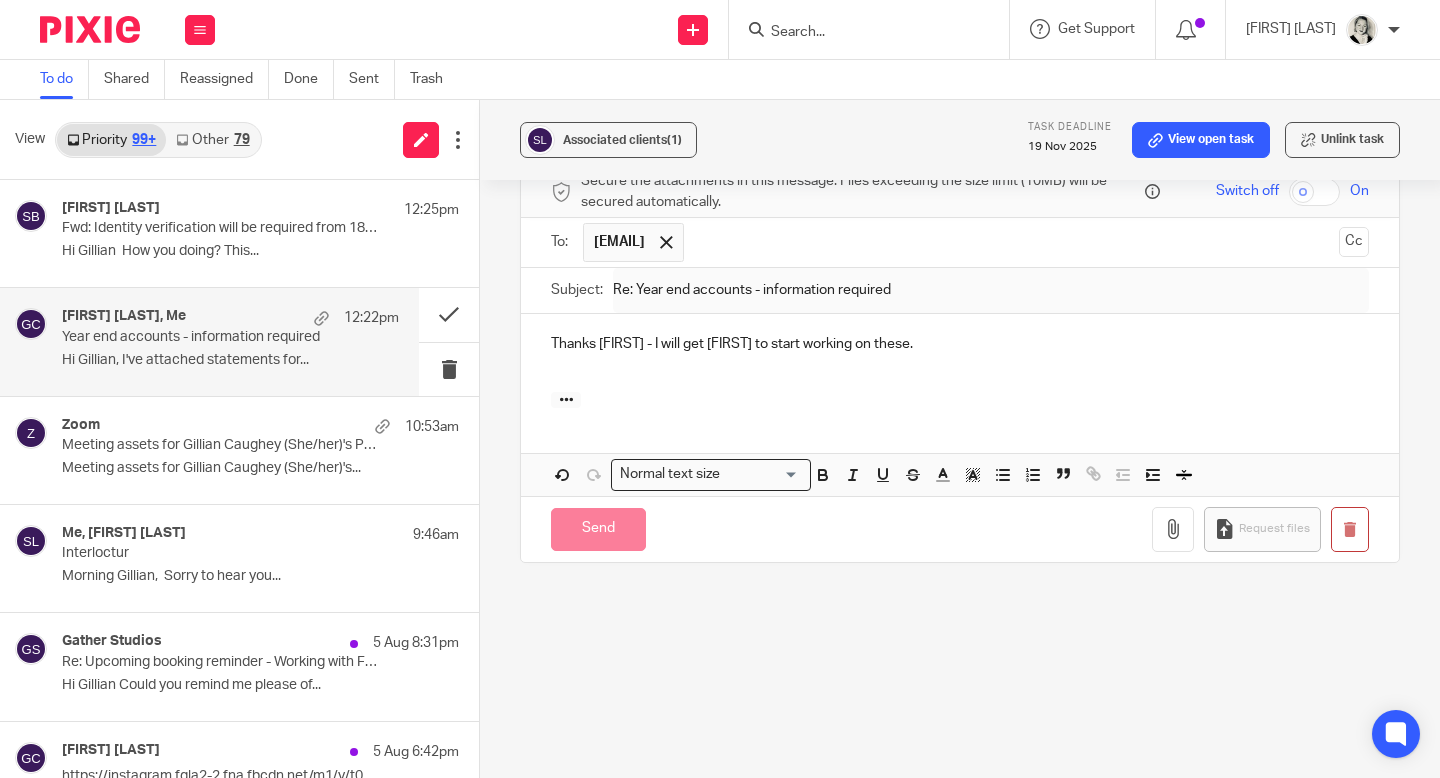 scroll, scrollTop: 614, scrollLeft: 0, axis: vertical 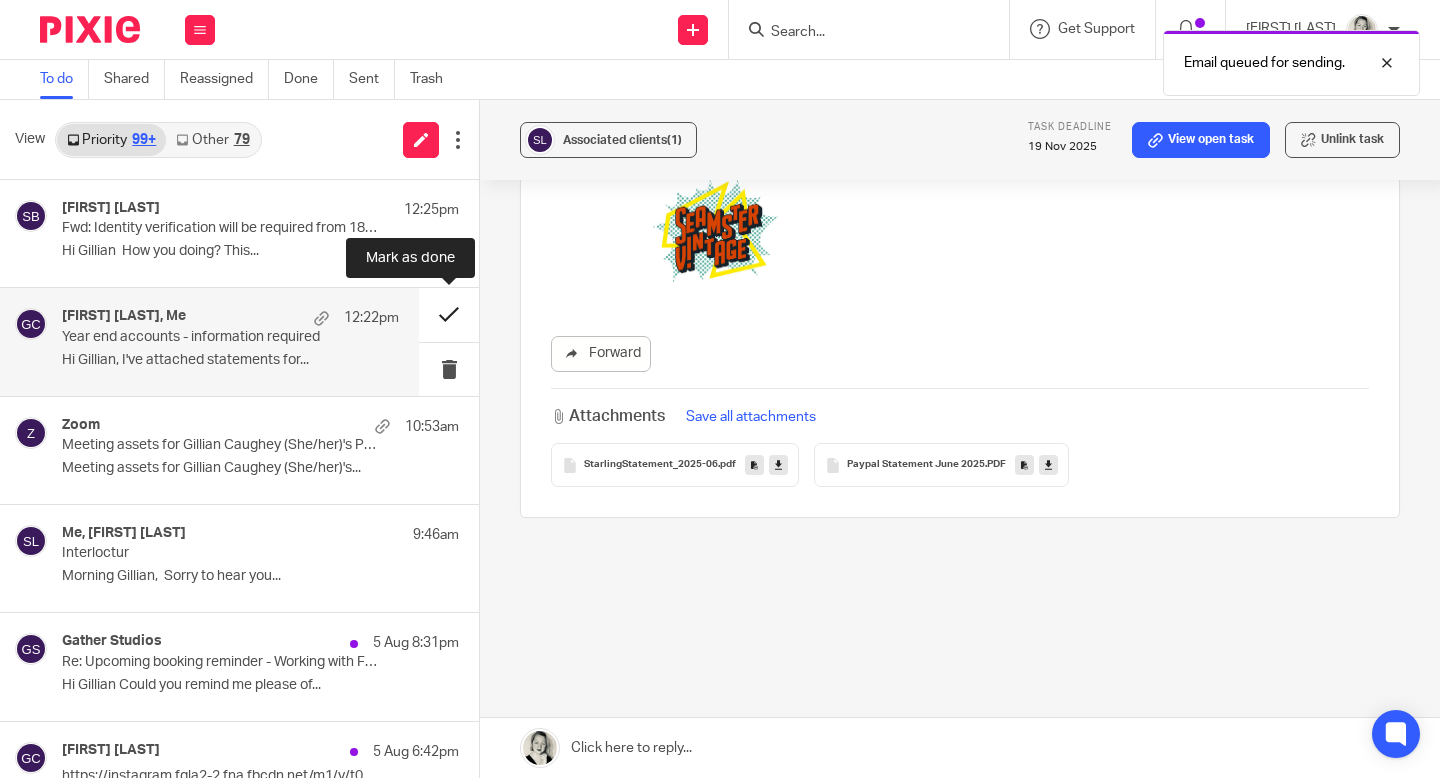 click at bounding box center (449, 314) 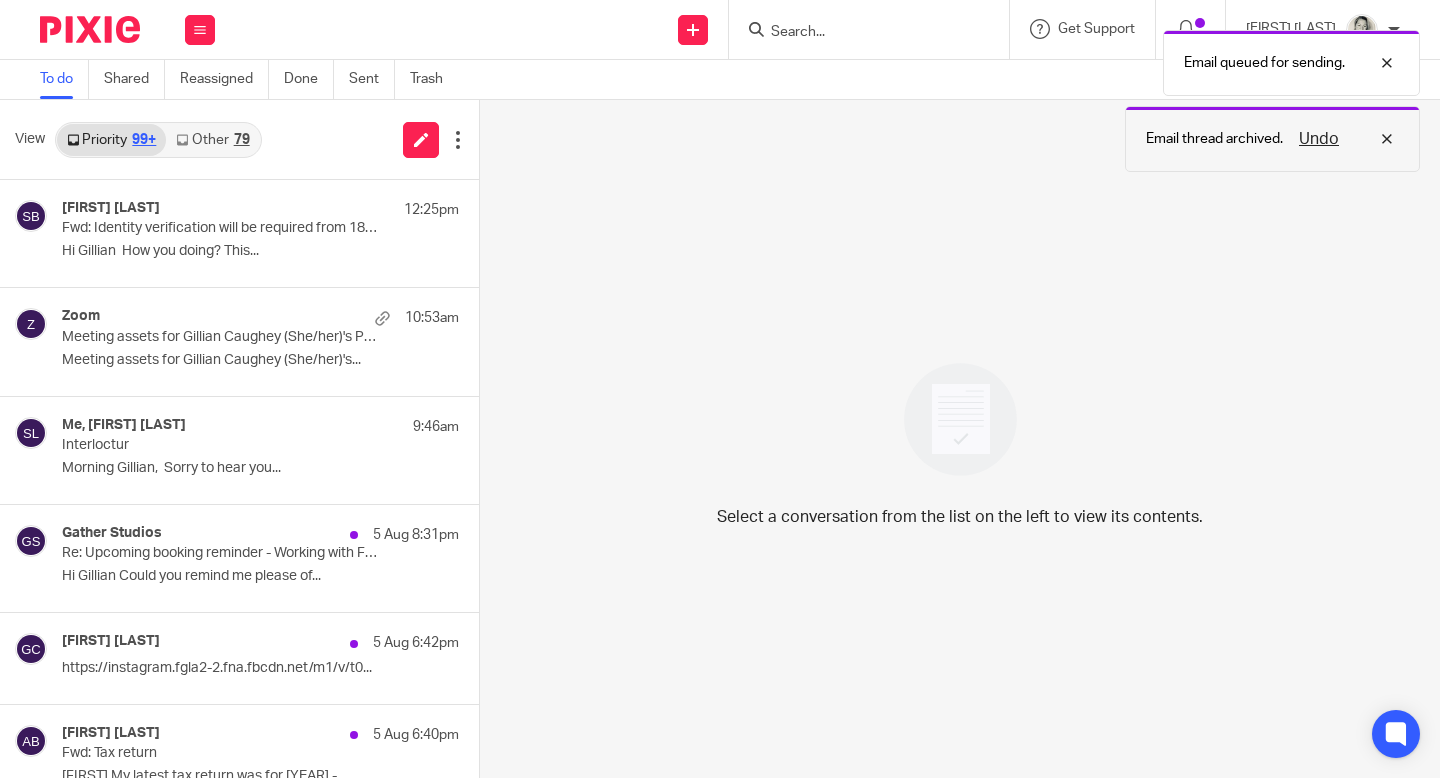 click on "Undo" at bounding box center [1319, 139] 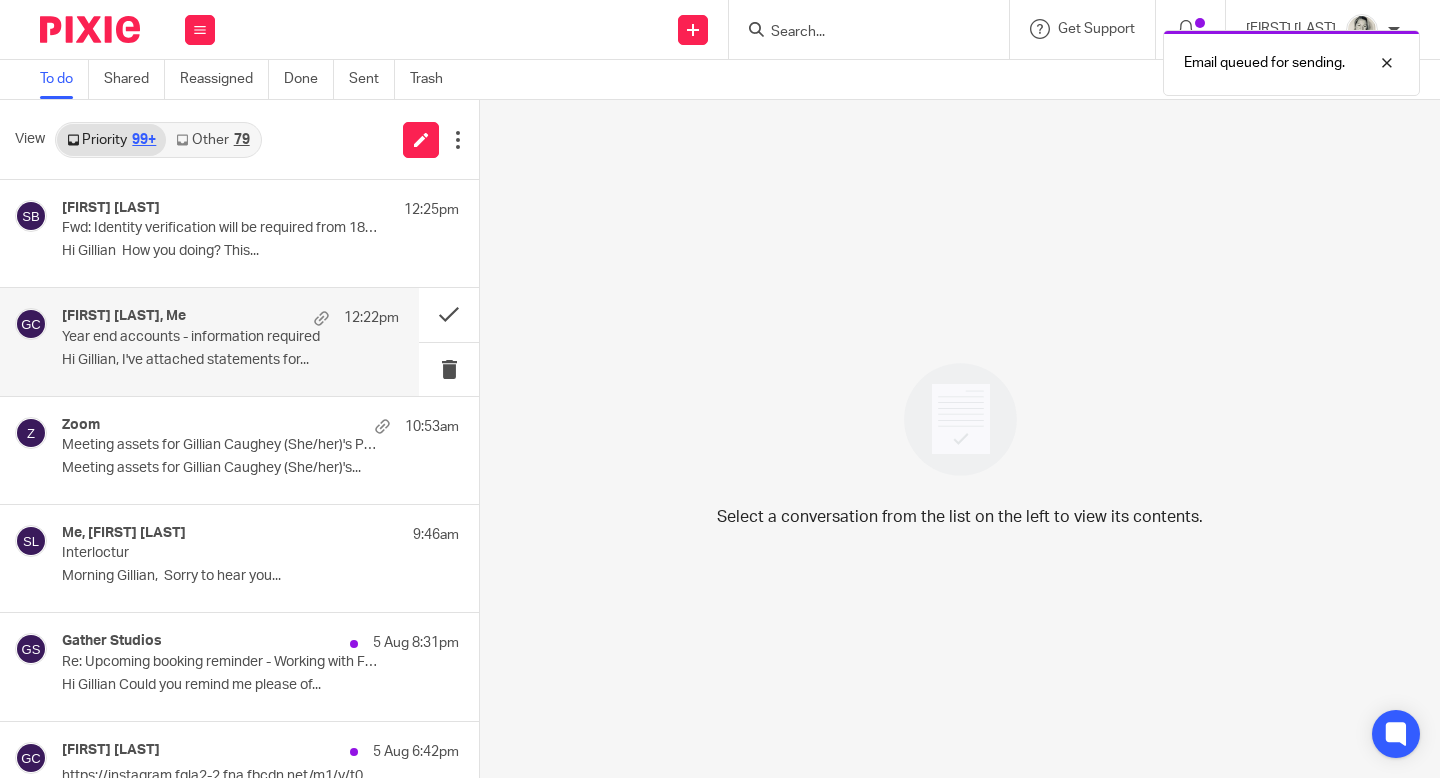 click on "Year end accounts - information required" at bounding box center (197, 337) 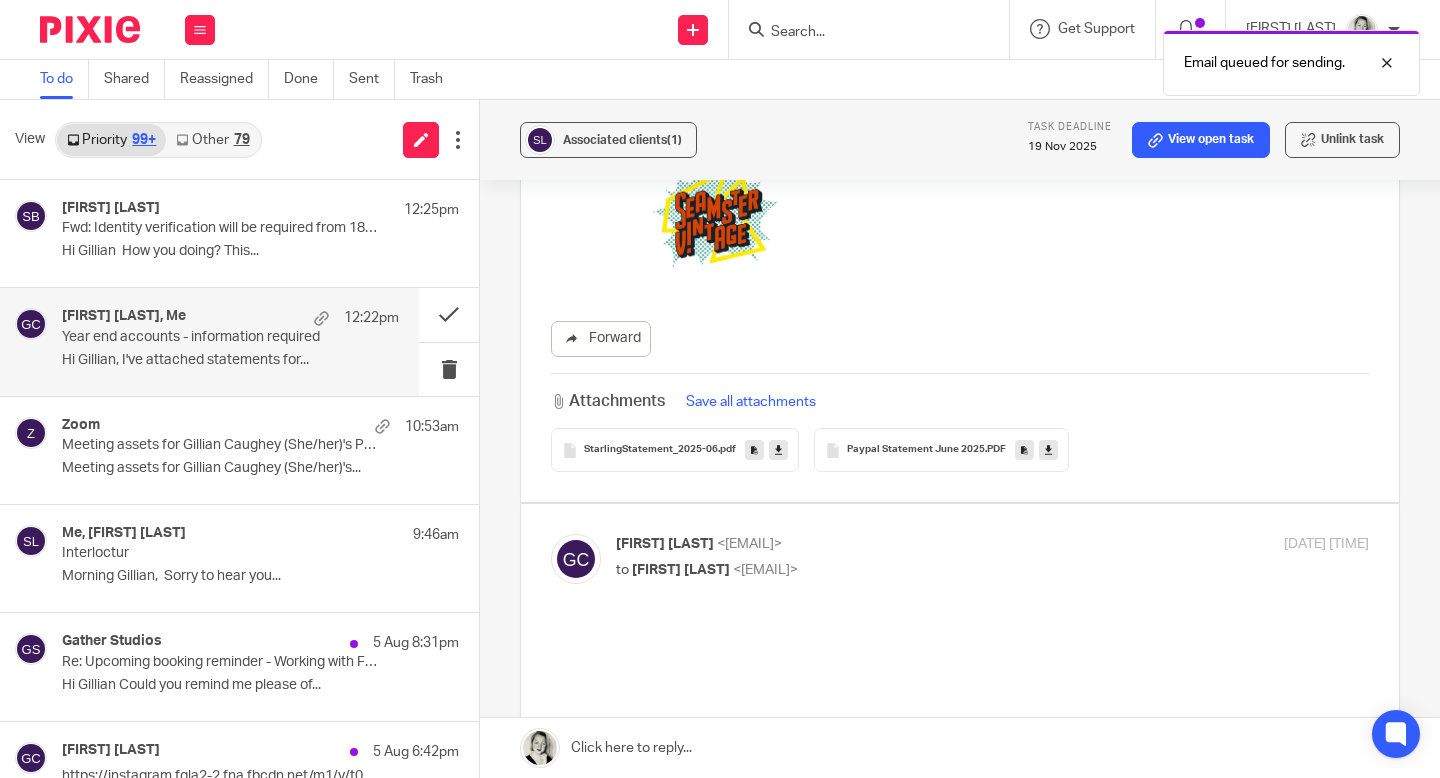 scroll, scrollTop: 0, scrollLeft: 0, axis: both 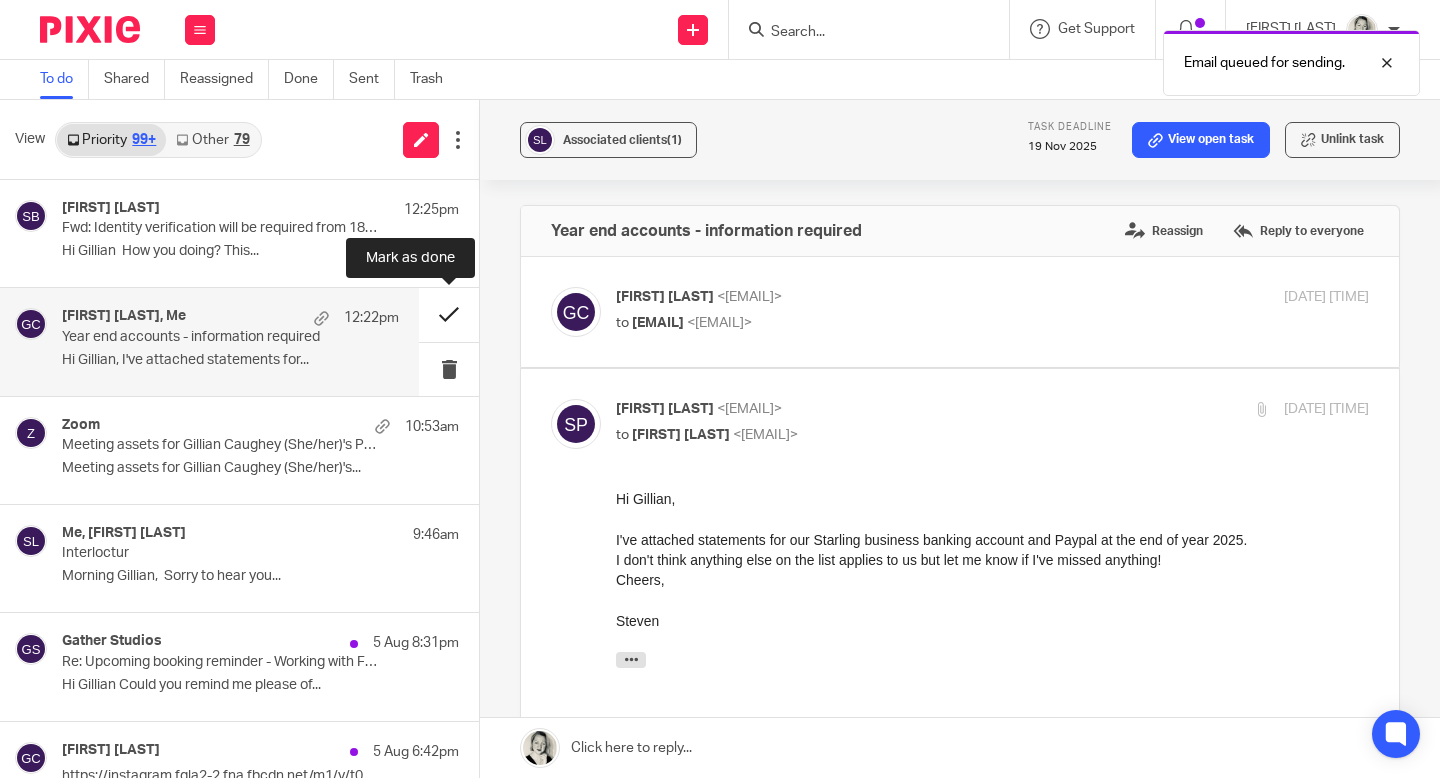 click at bounding box center (449, 314) 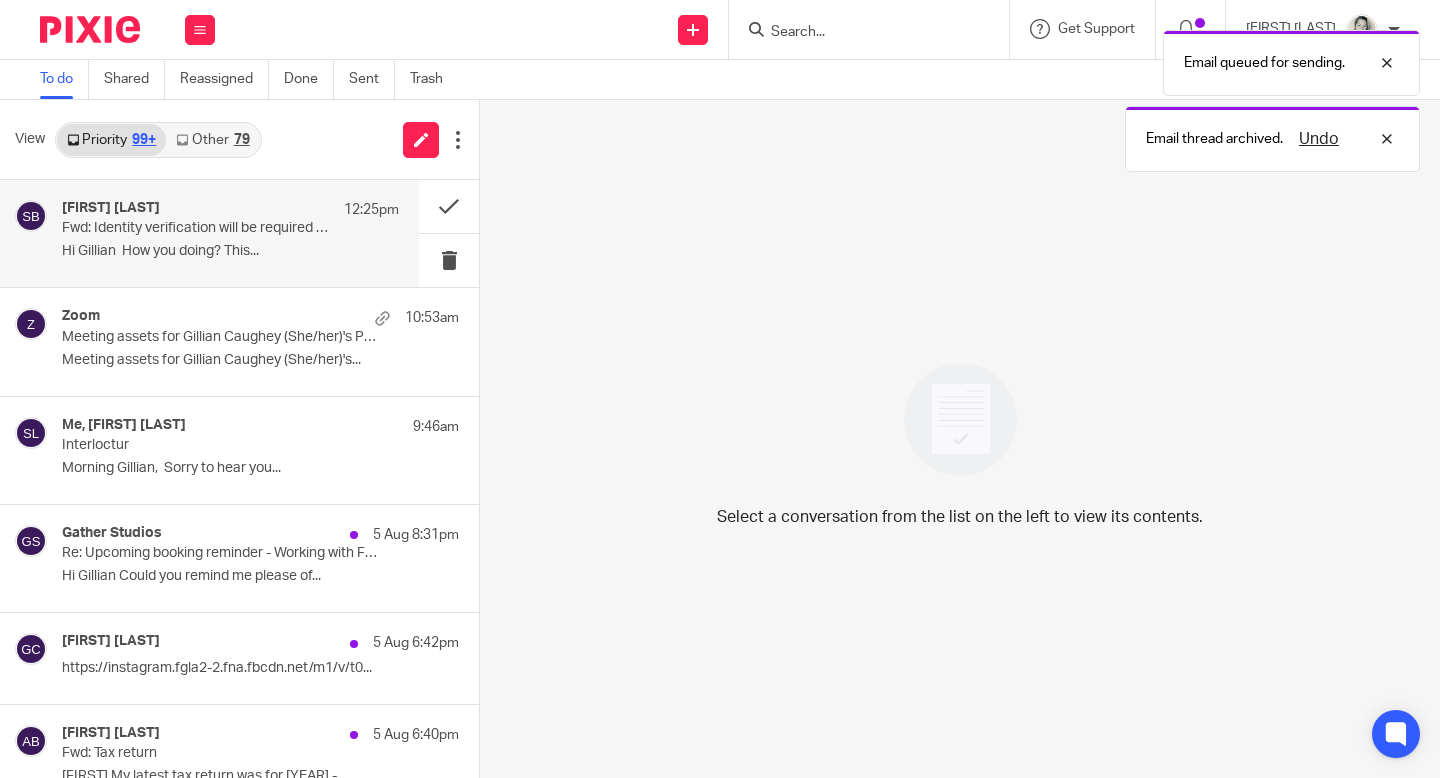 click on "Fwd: Identity verification will be required from 18 November 2025" at bounding box center (197, 228) 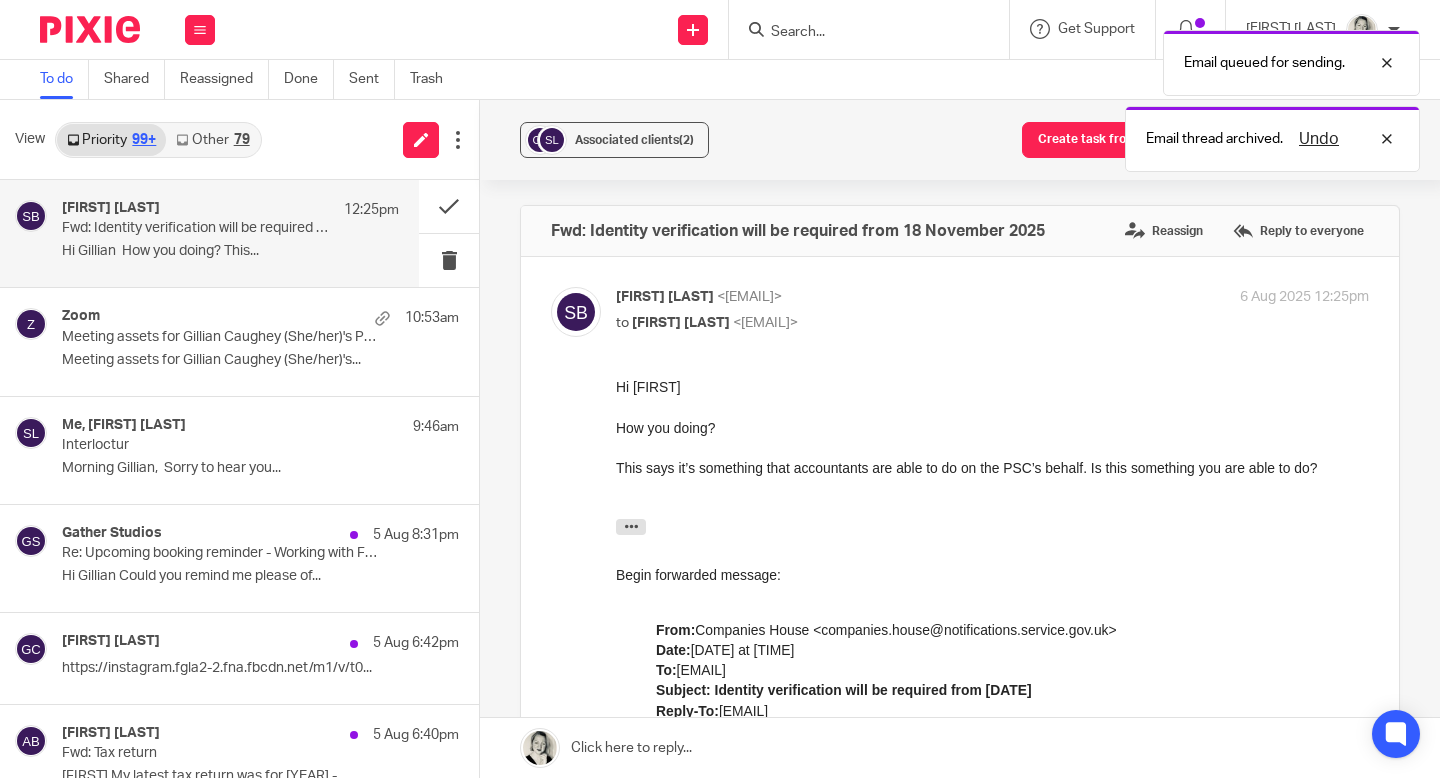 scroll, scrollTop: 0, scrollLeft: 0, axis: both 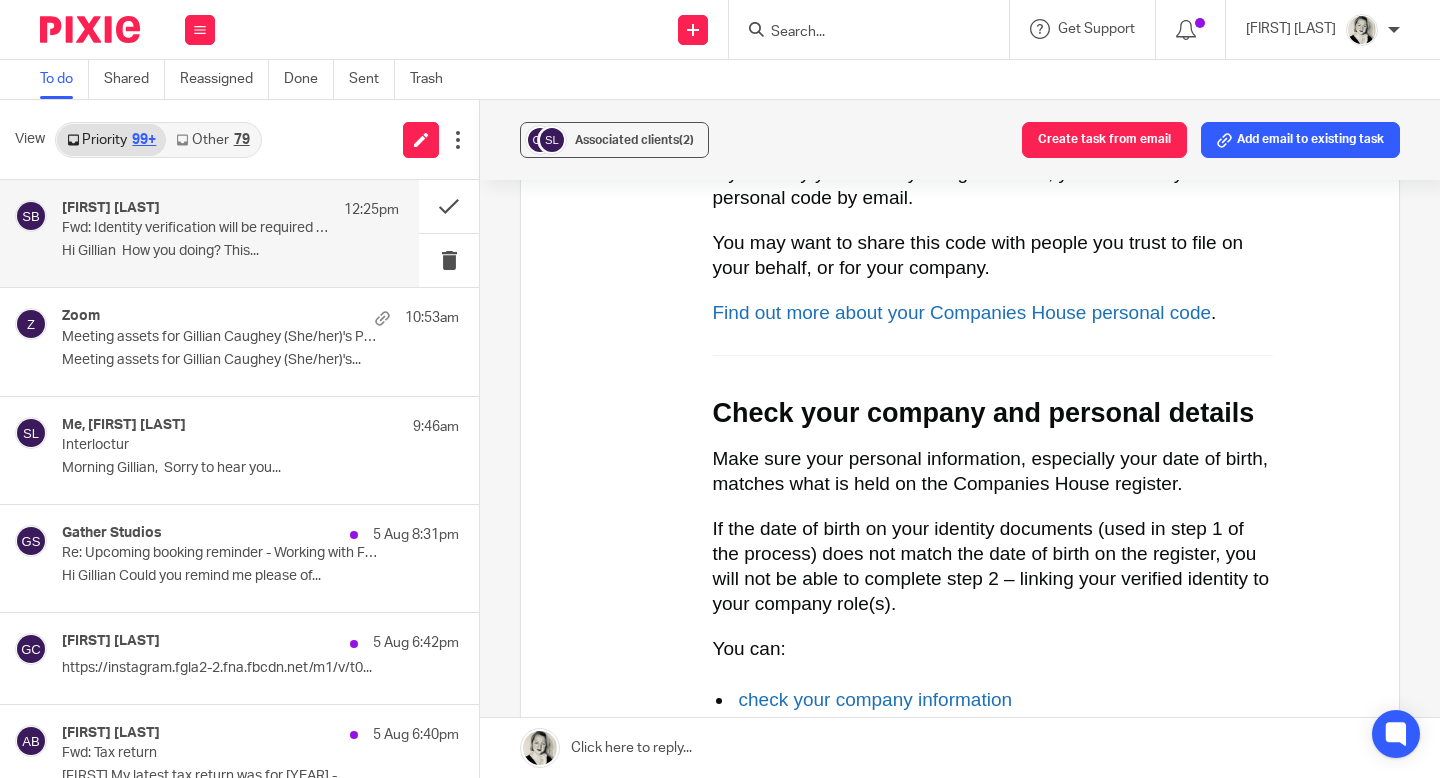 click at bounding box center (960, 748) 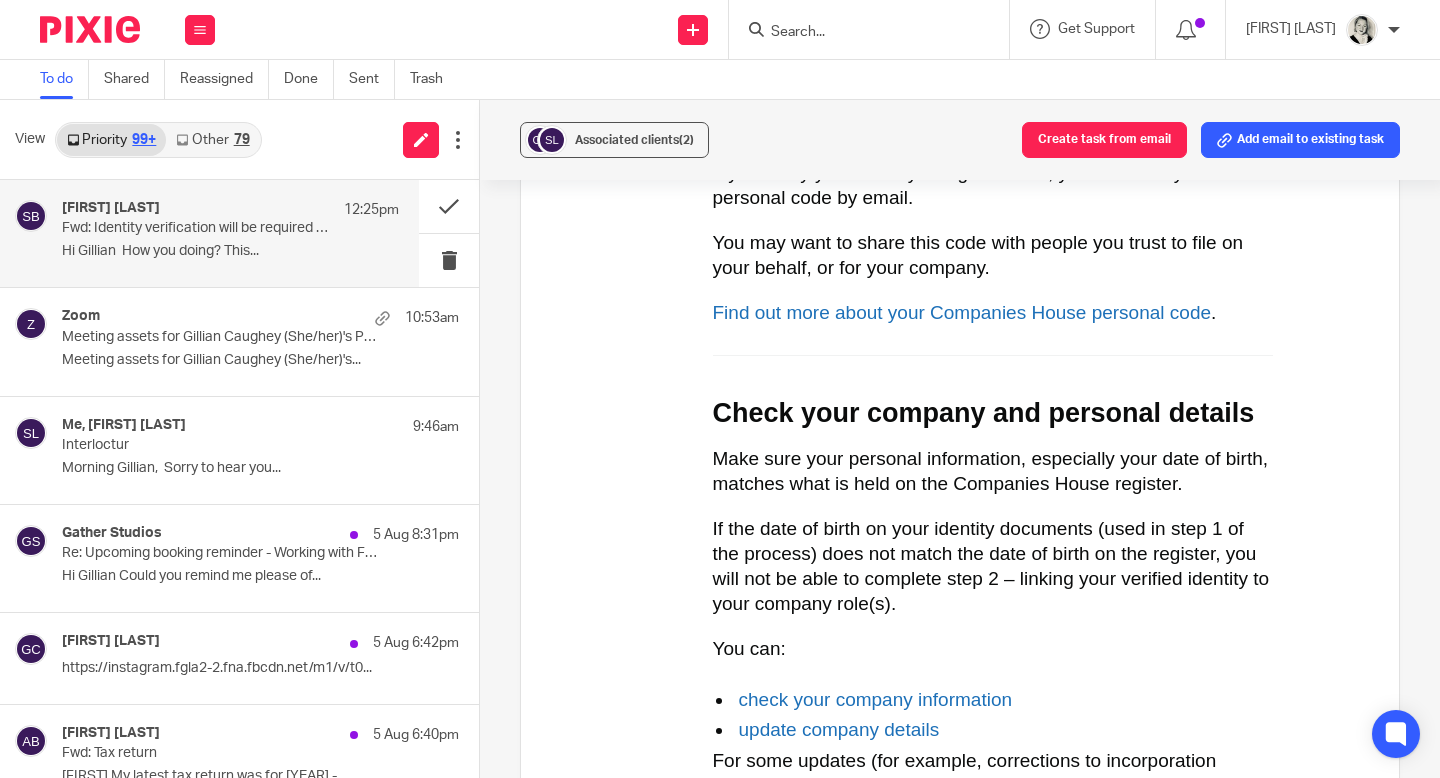 scroll, scrollTop: 5797, scrollLeft: 0, axis: vertical 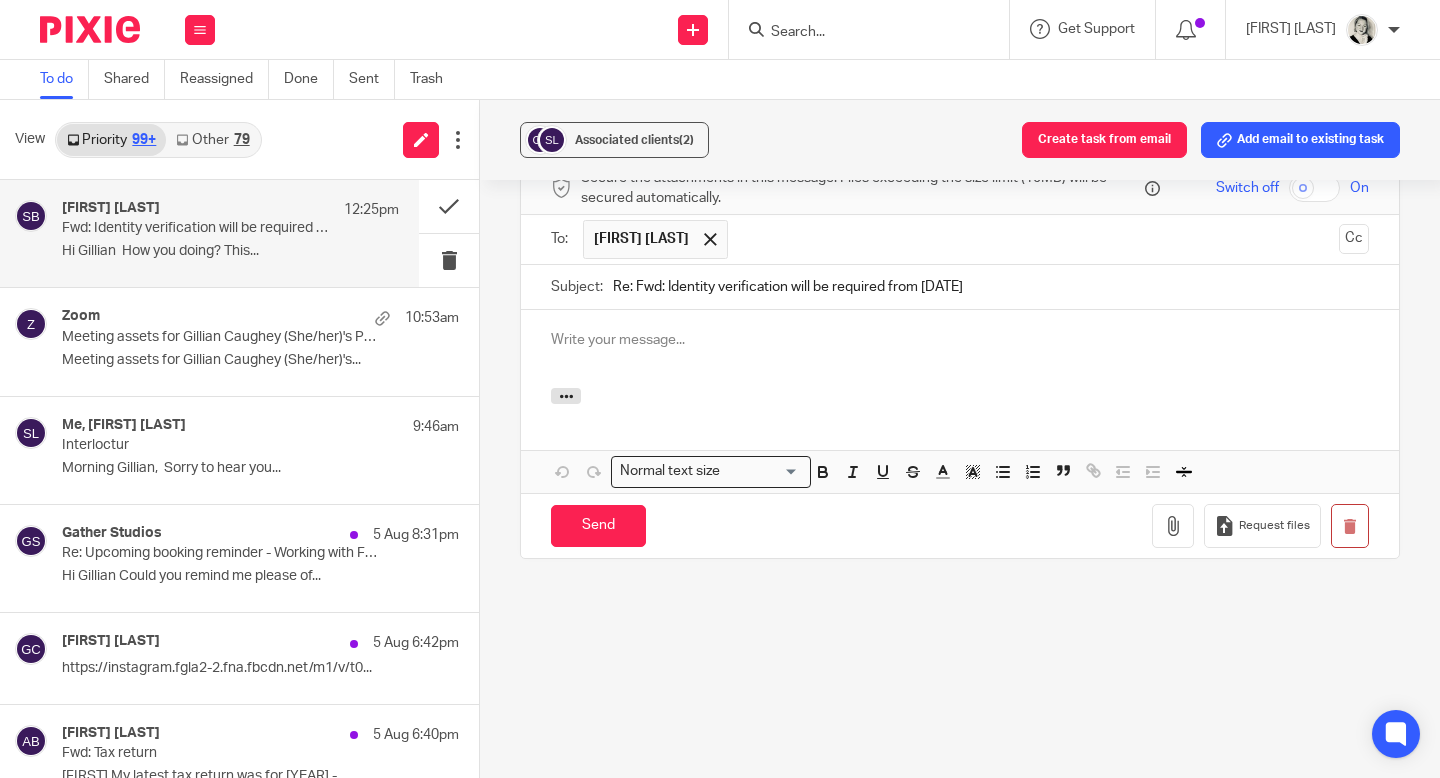 type 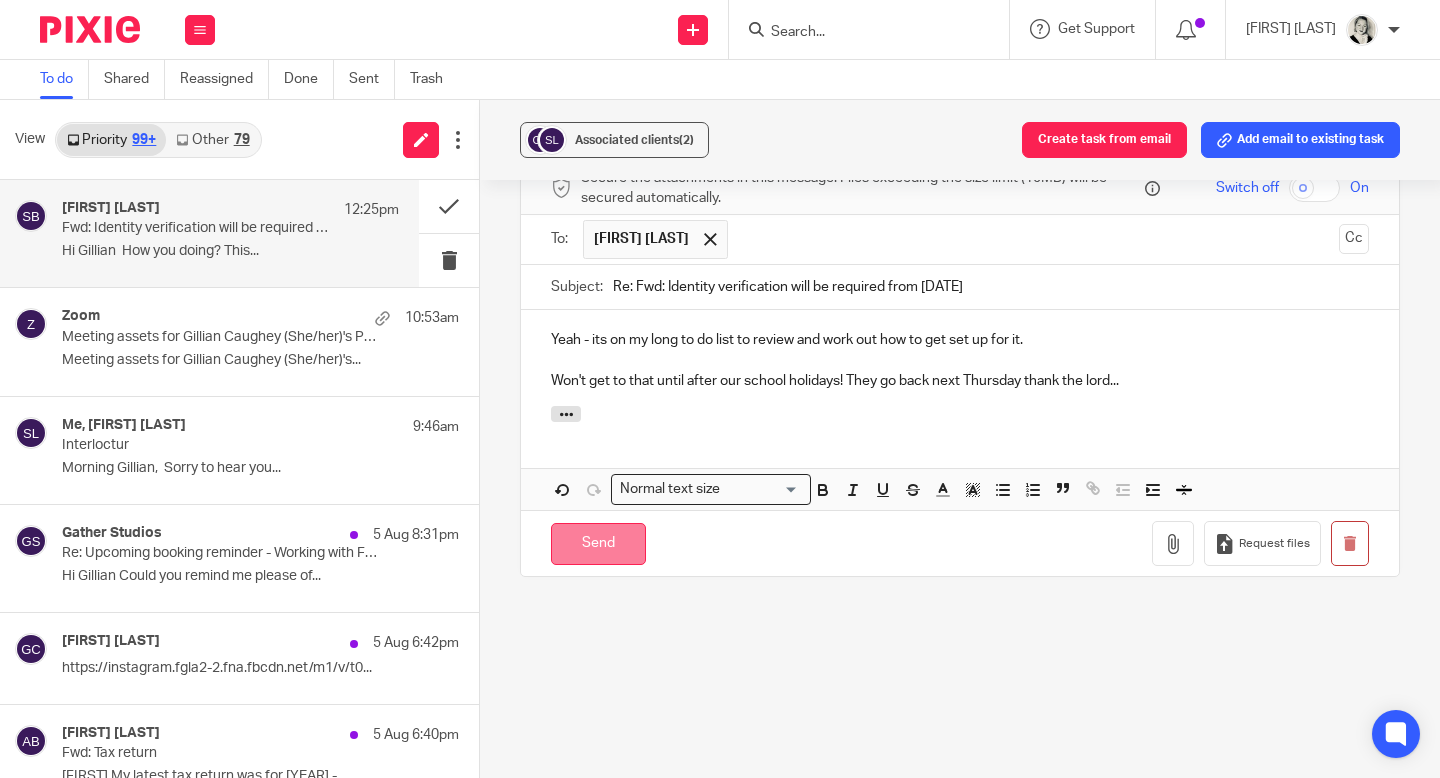 click on "Send" at bounding box center (598, 544) 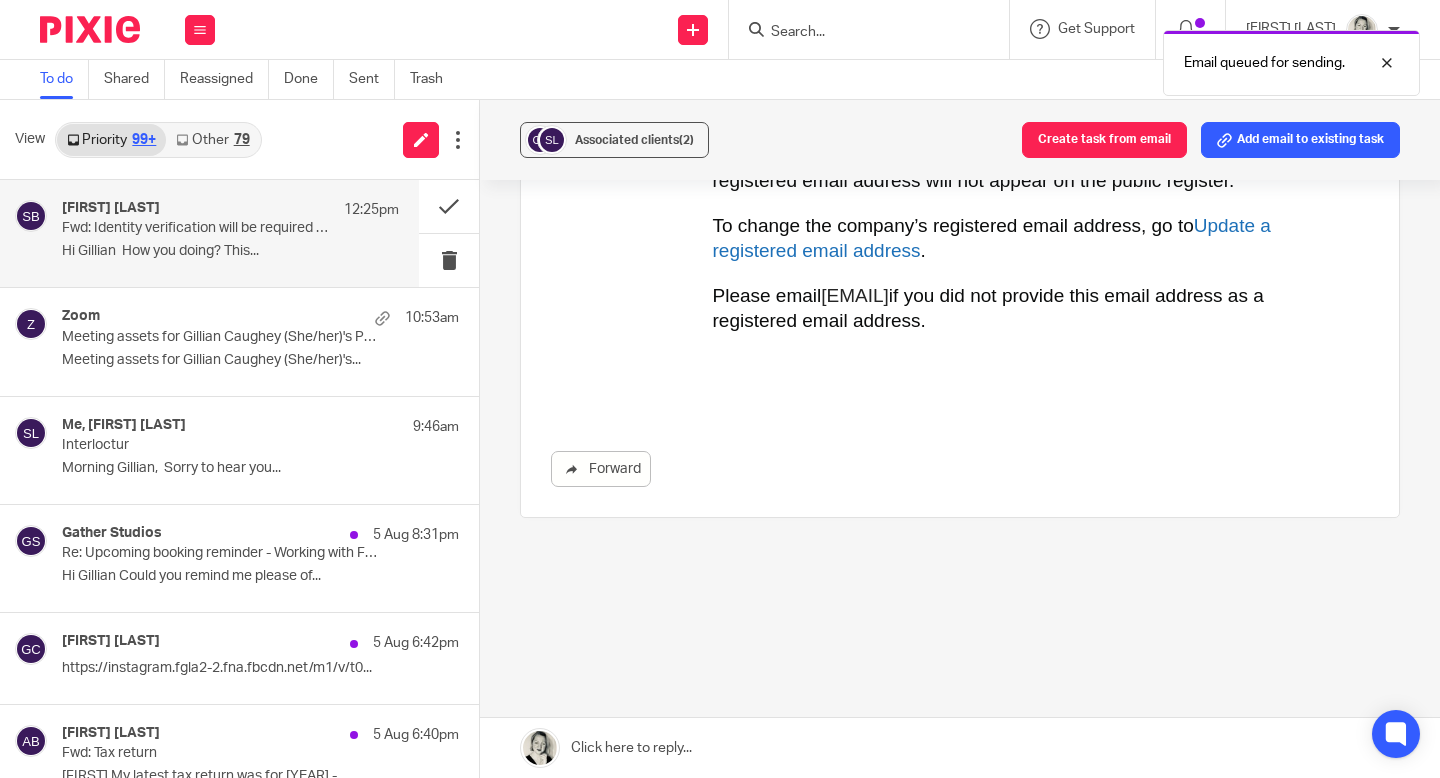 scroll, scrollTop: 4829, scrollLeft: 0, axis: vertical 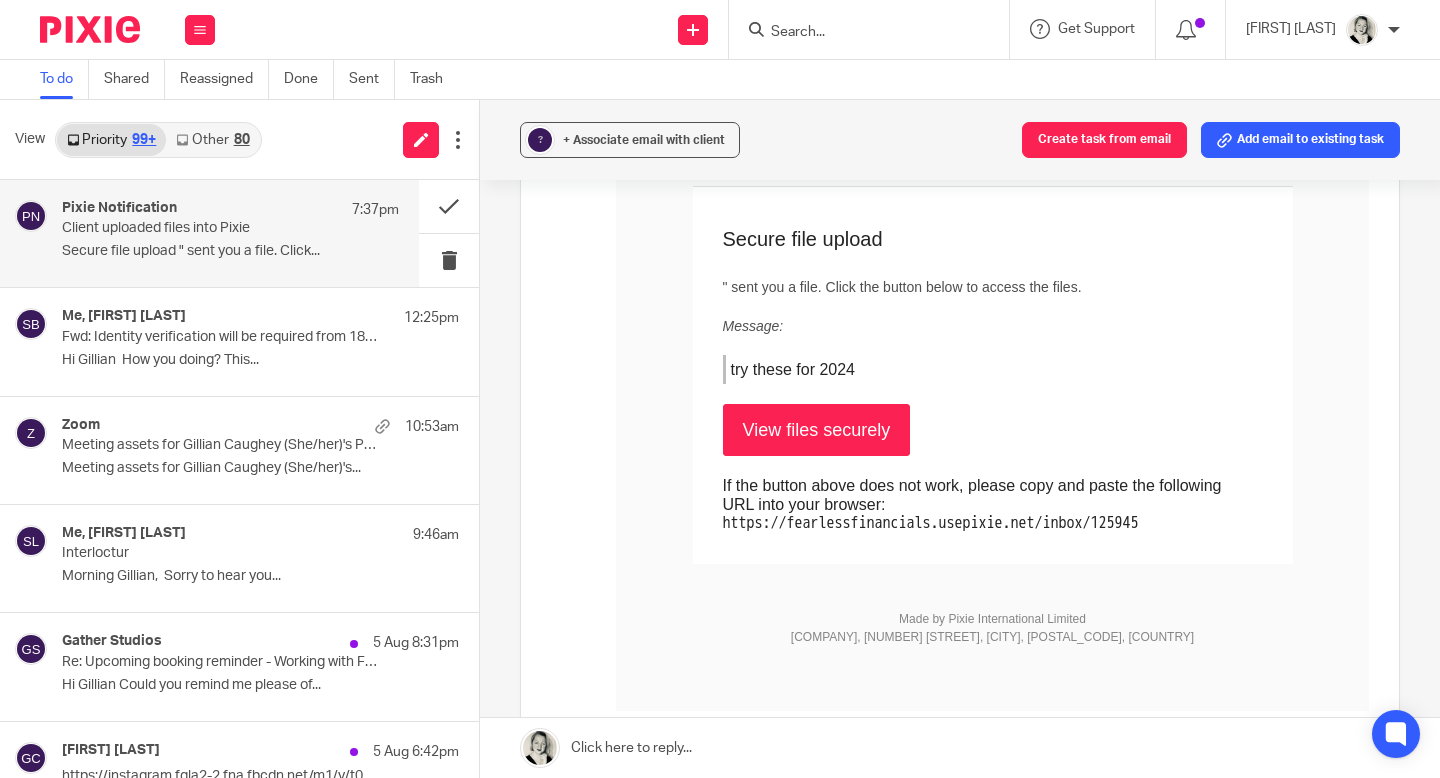 click on "View files securely" at bounding box center [817, 430] 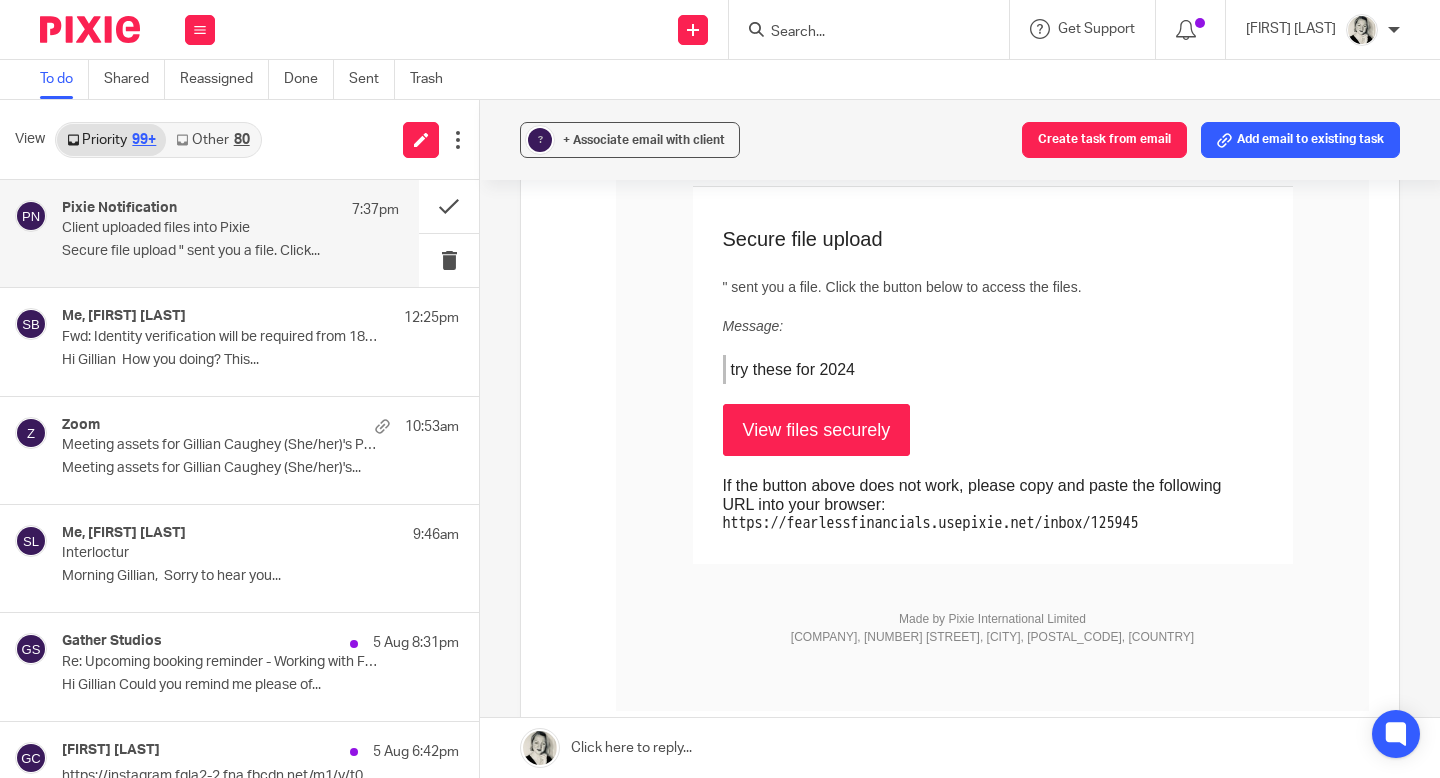 click on "View files securely" at bounding box center [817, 430] 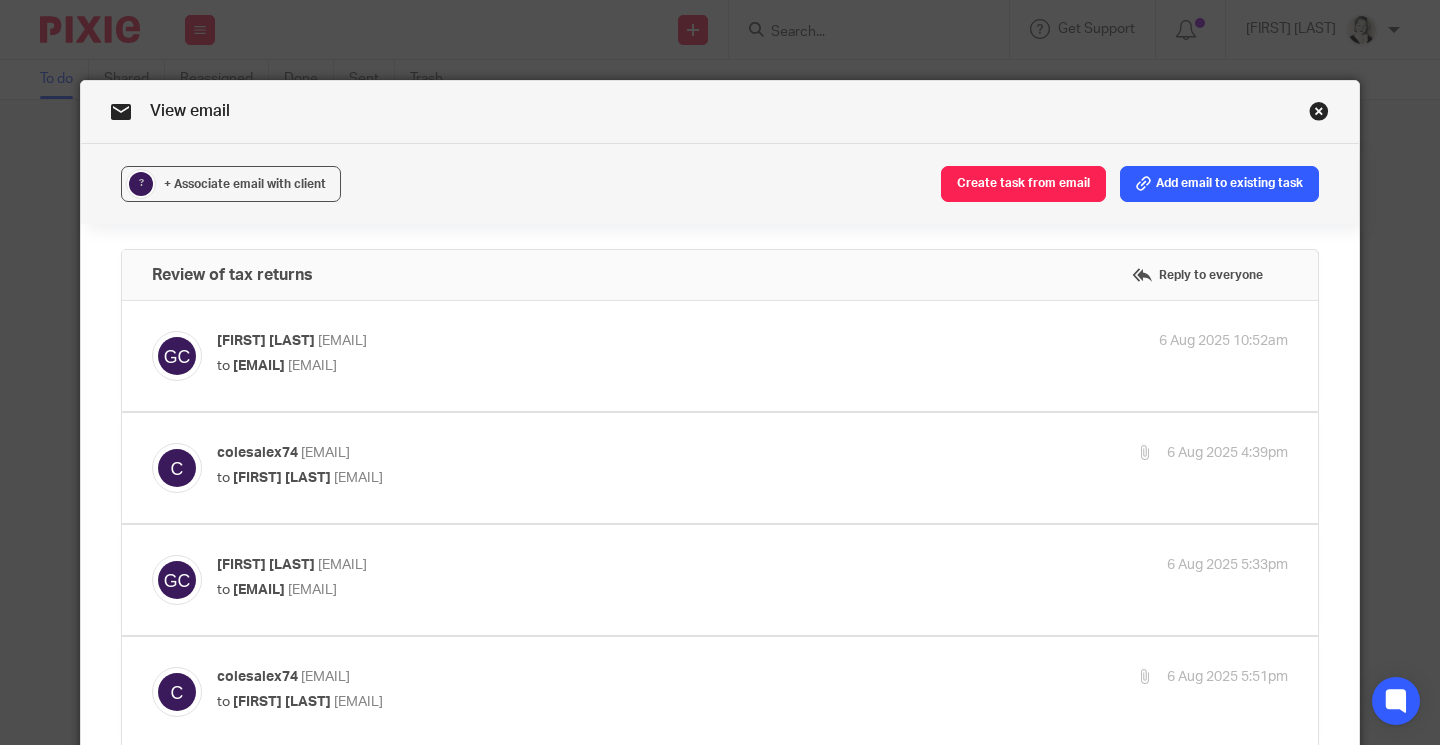 scroll, scrollTop: 0, scrollLeft: 0, axis: both 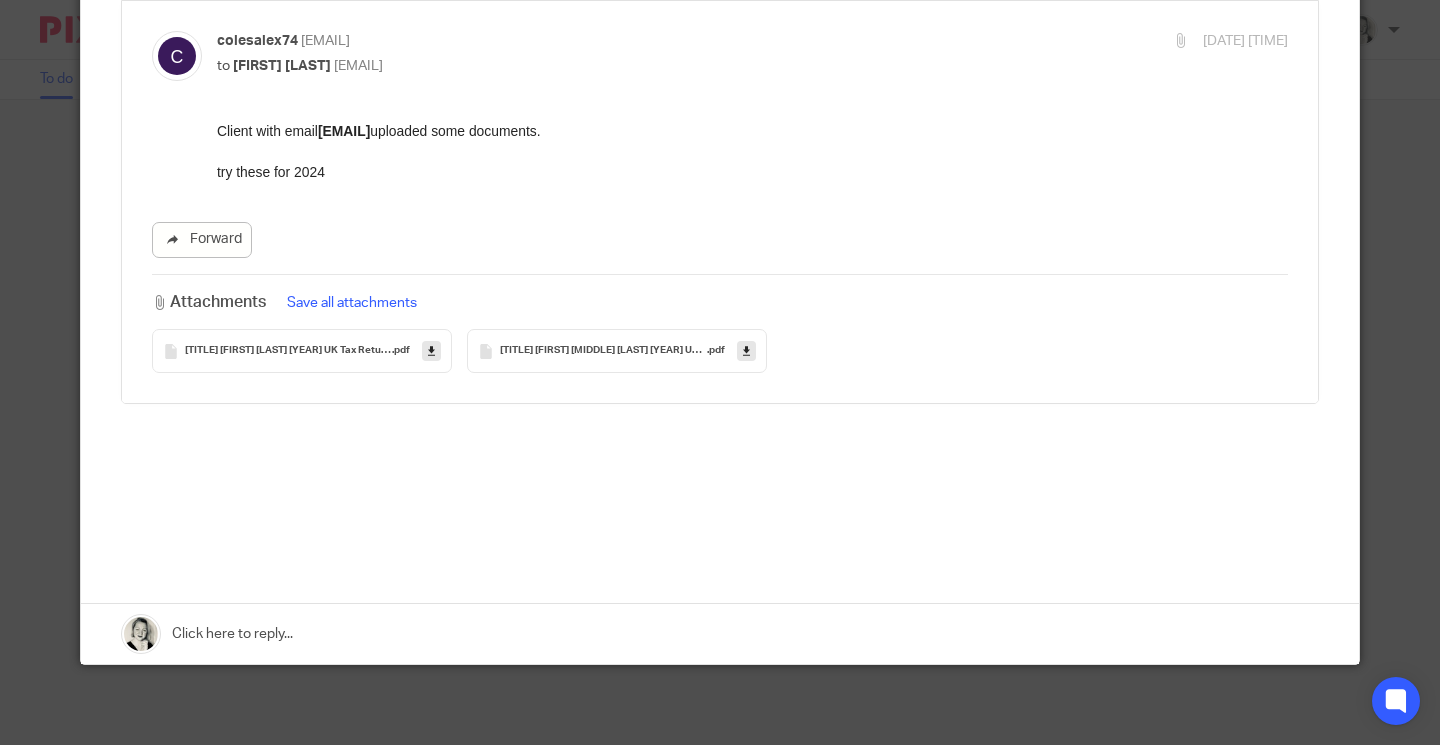 click at bounding box center [431, 351] 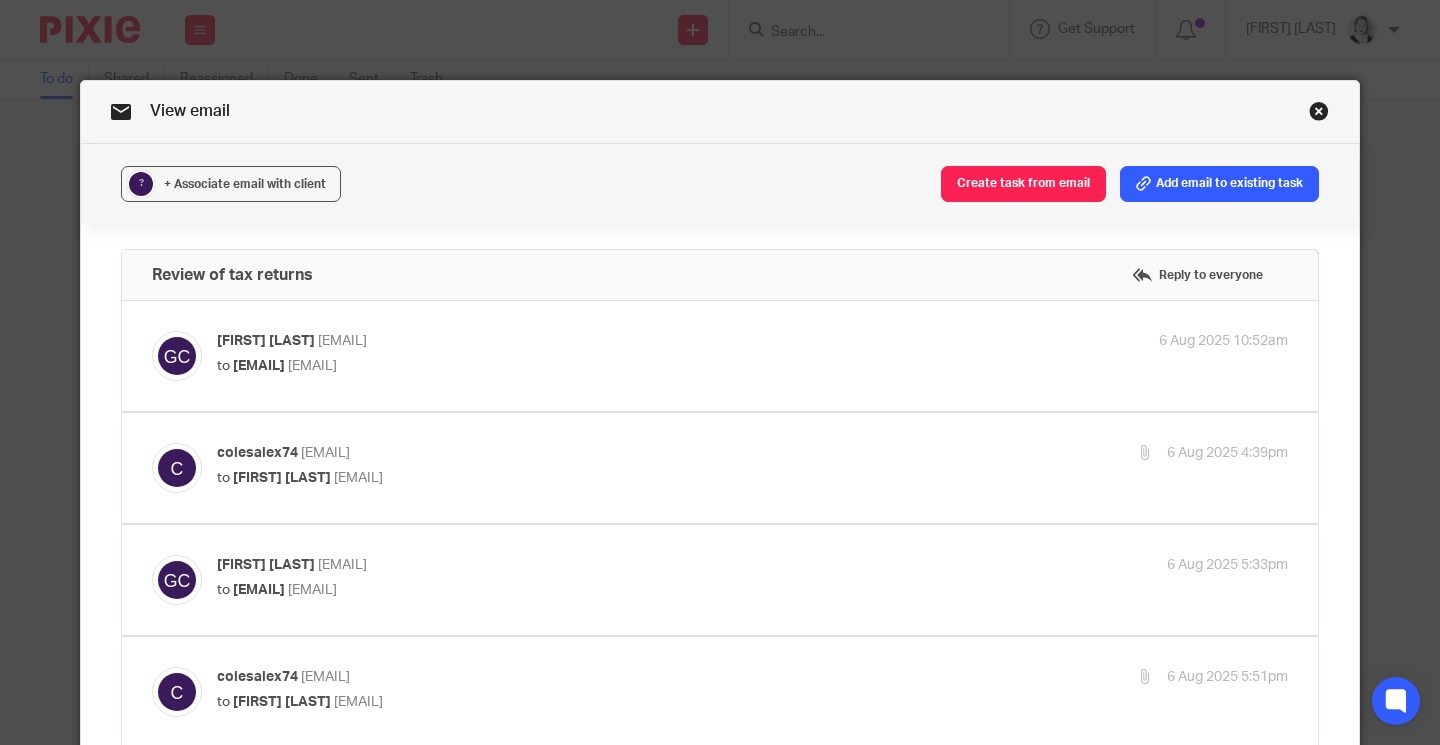 scroll, scrollTop: 0, scrollLeft: 0, axis: both 